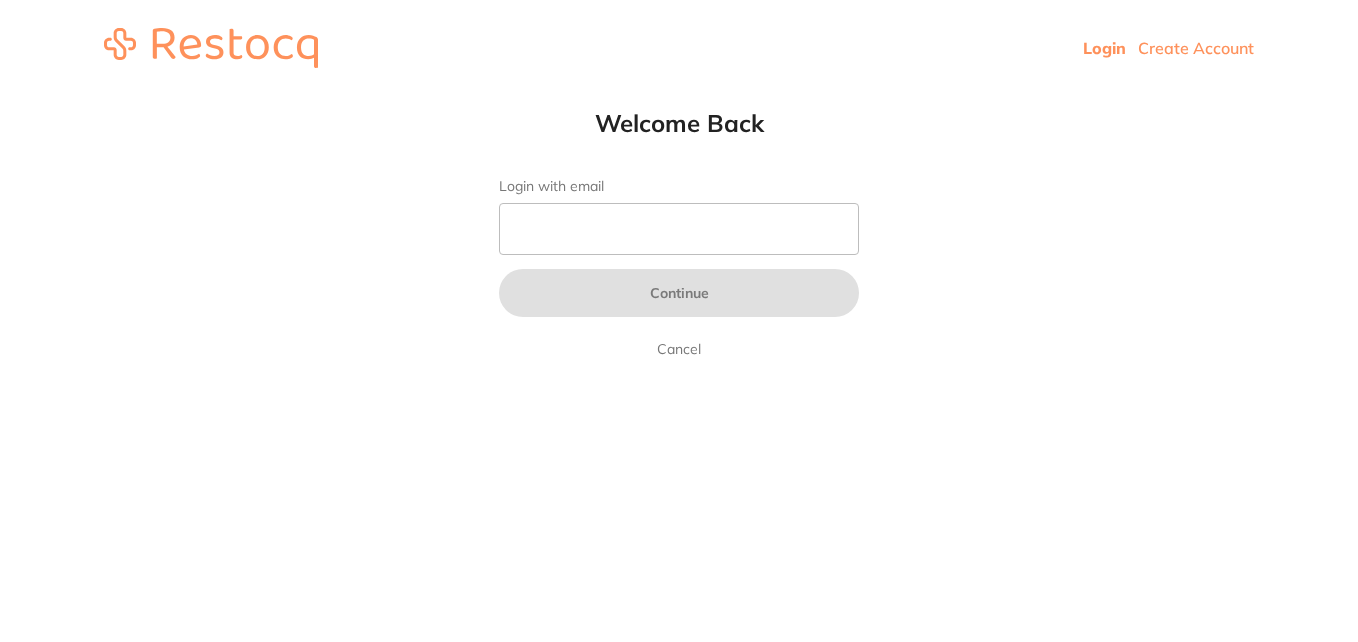 scroll, scrollTop: 0, scrollLeft: 0, axis: both 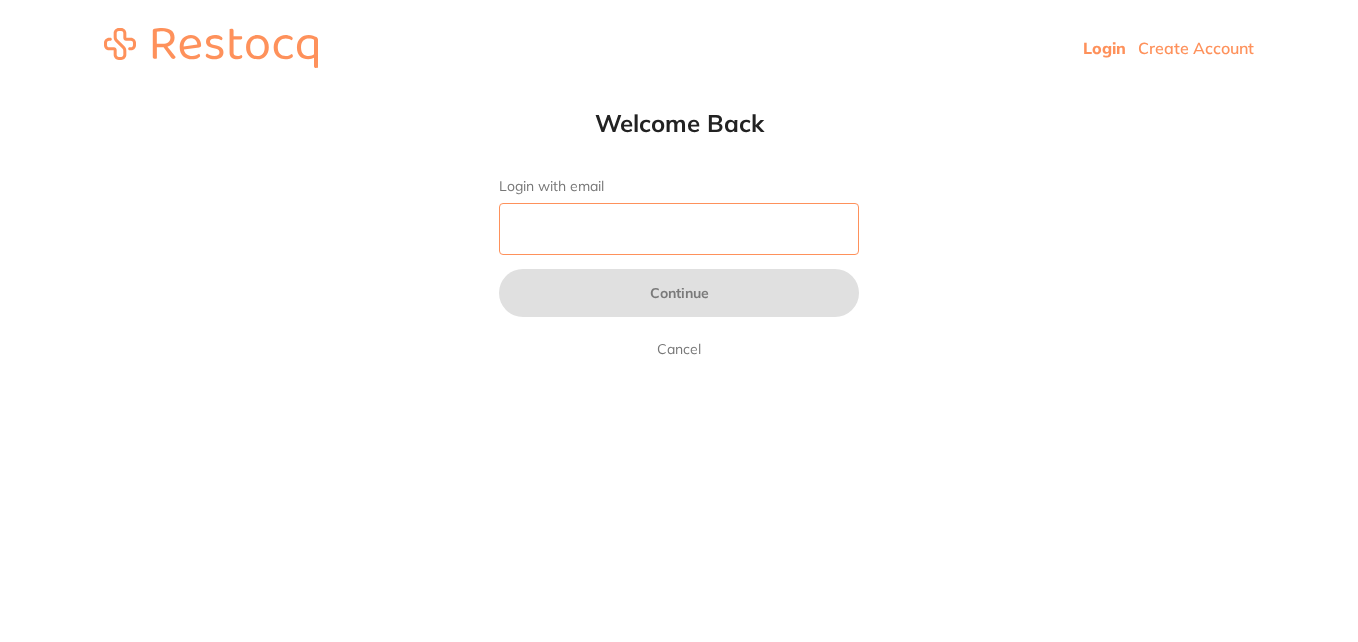 click on "Login with email" at bounding box center (679, 229) 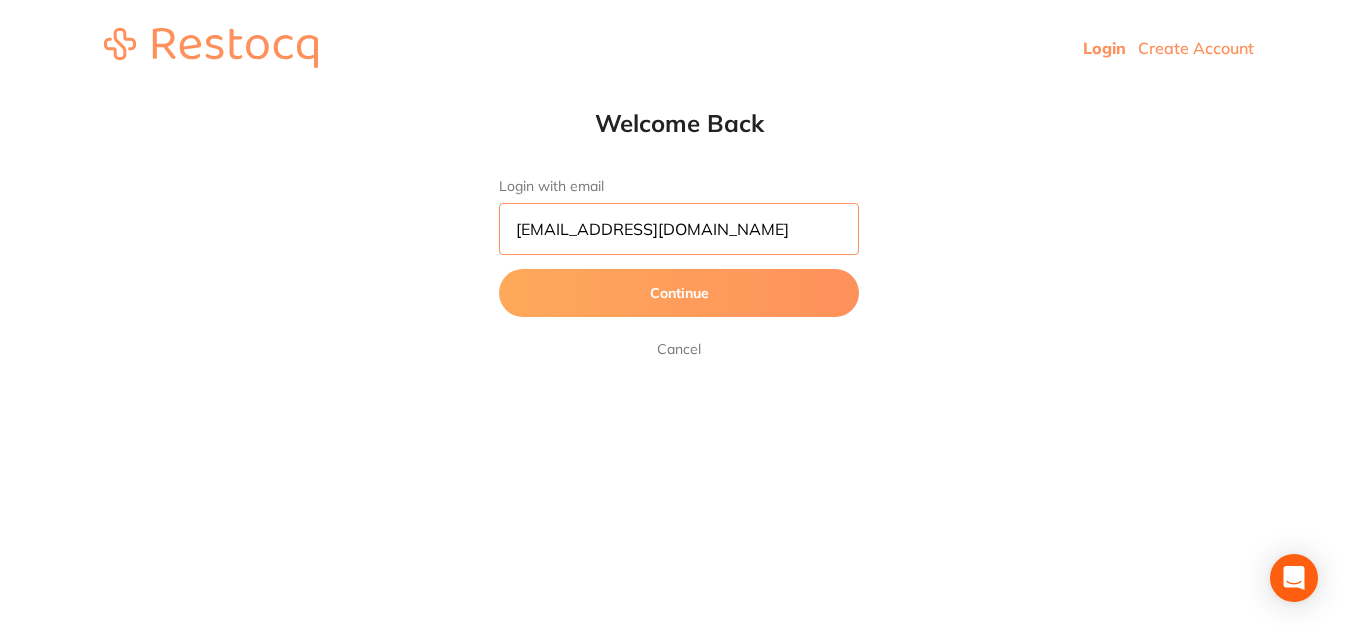 type on "[EMAIL_ADDRESS][DOMAIN_NAME]" 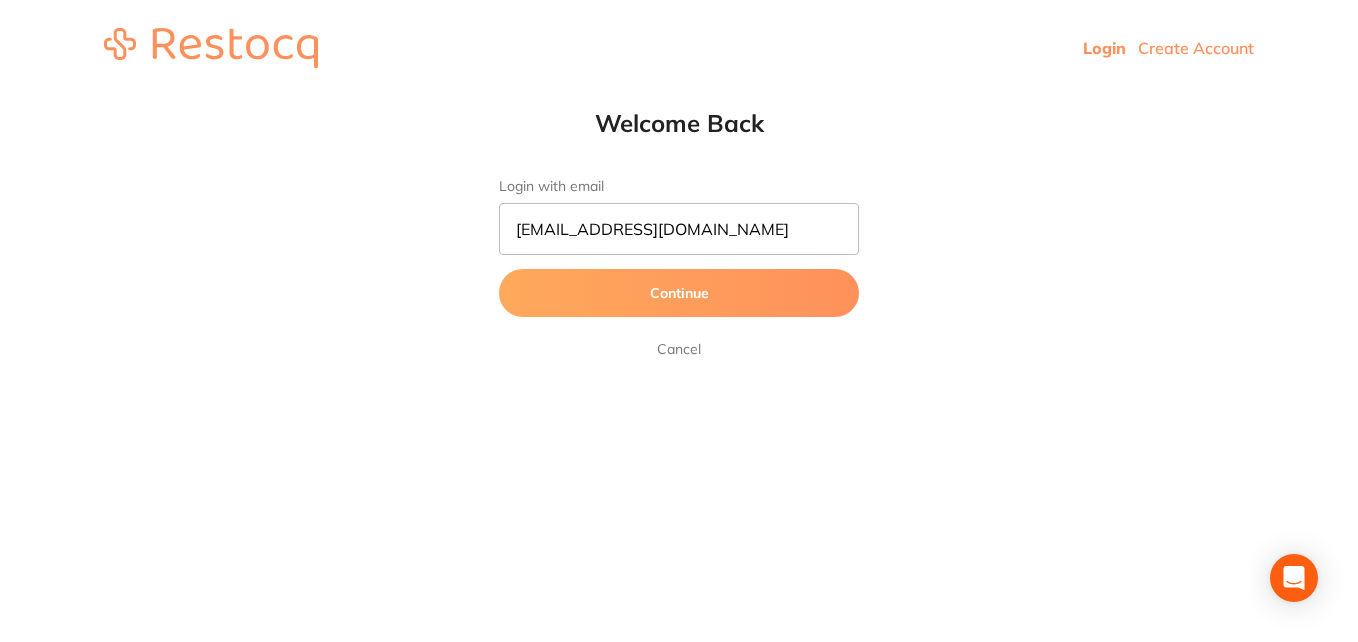 click on "Continue" at bounding box center (679, 293) 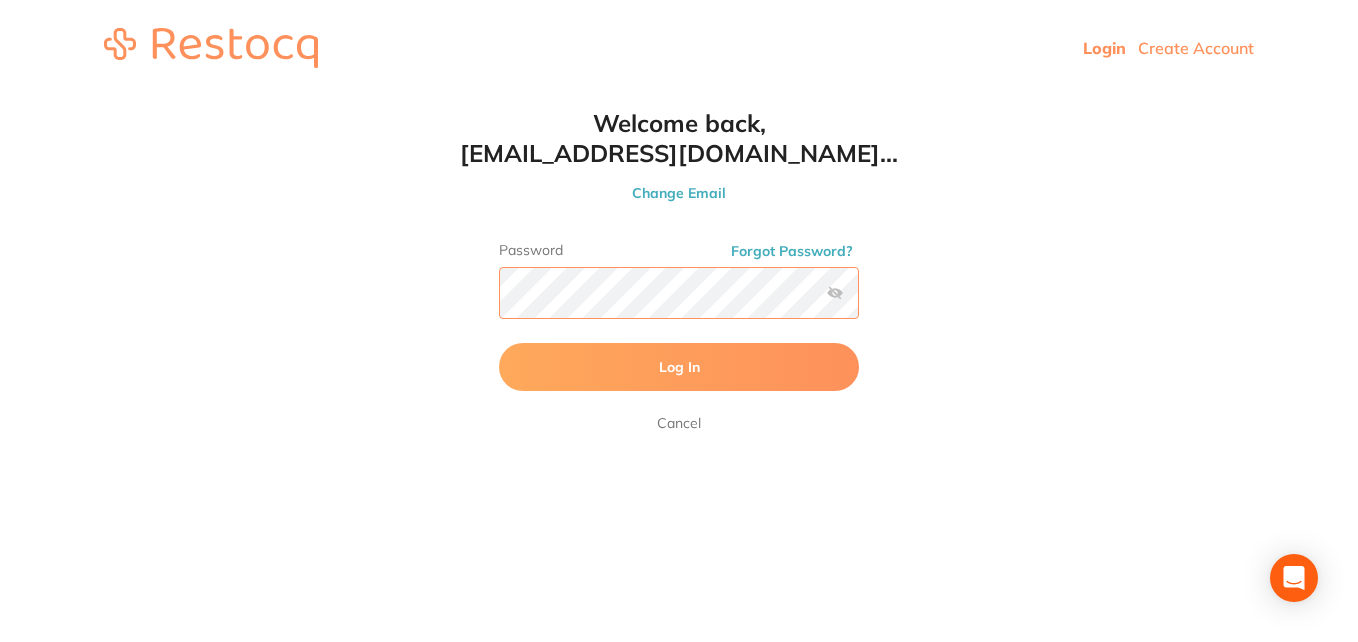 click on "Log In" at bounding box center (679, 367) 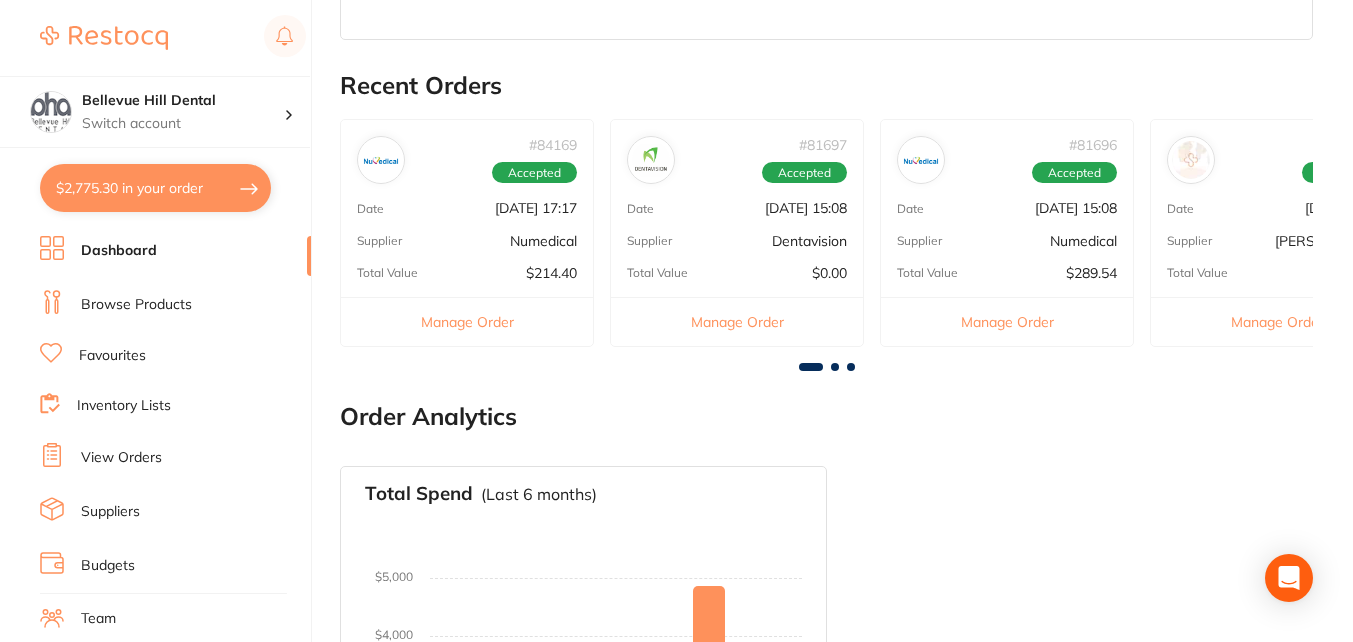 scroll, scrollTop: 627, scrollLeft: 0, axis: vertical 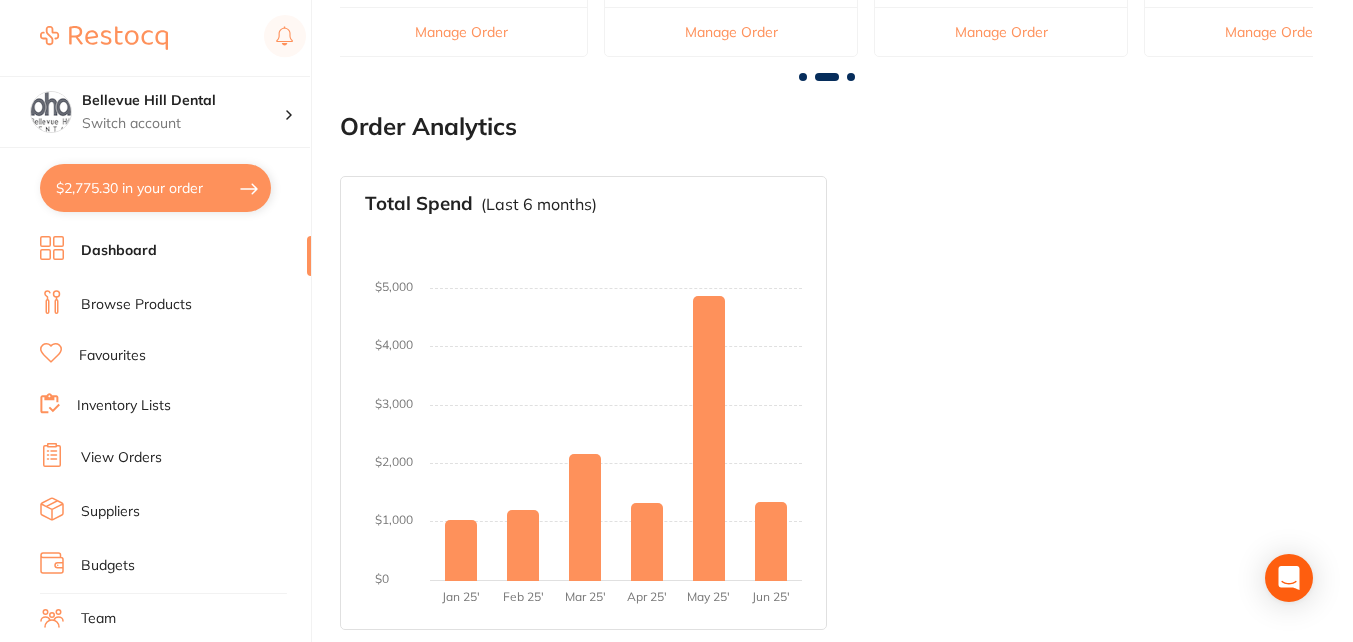 click on "$2,775.30   in your order" at bounding box center [155, 188] 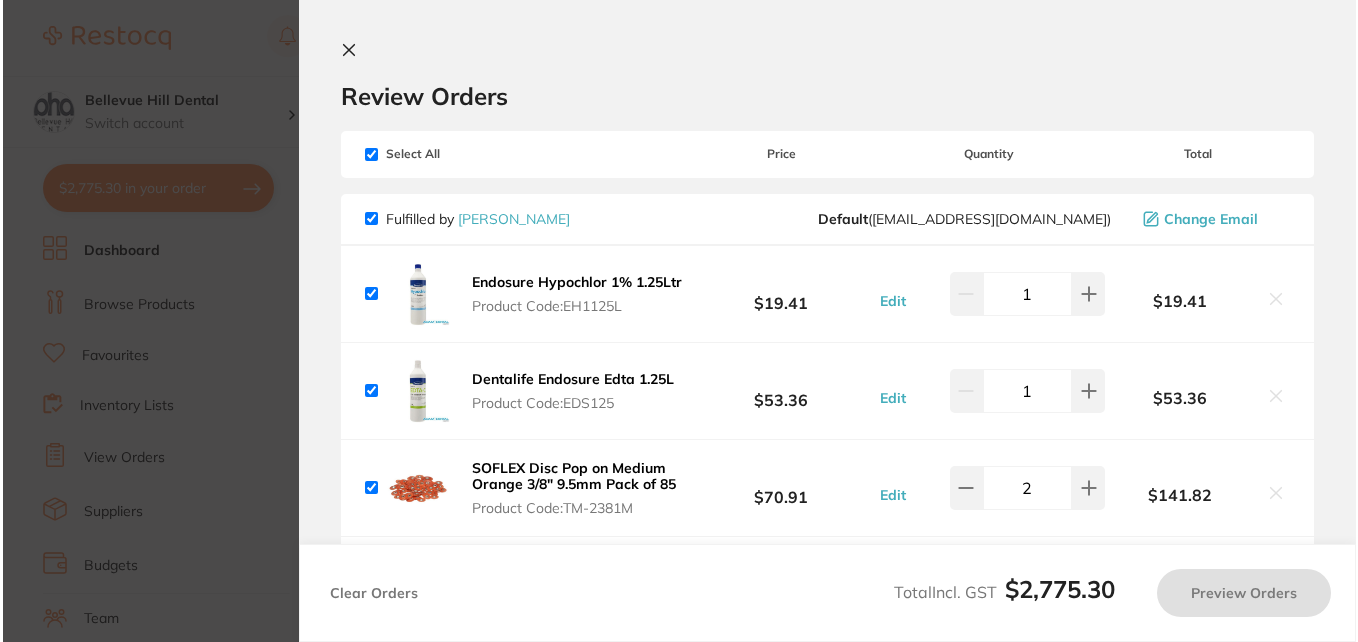 scroll, scrollTop: 0, scrollLeft: 0, axis: both 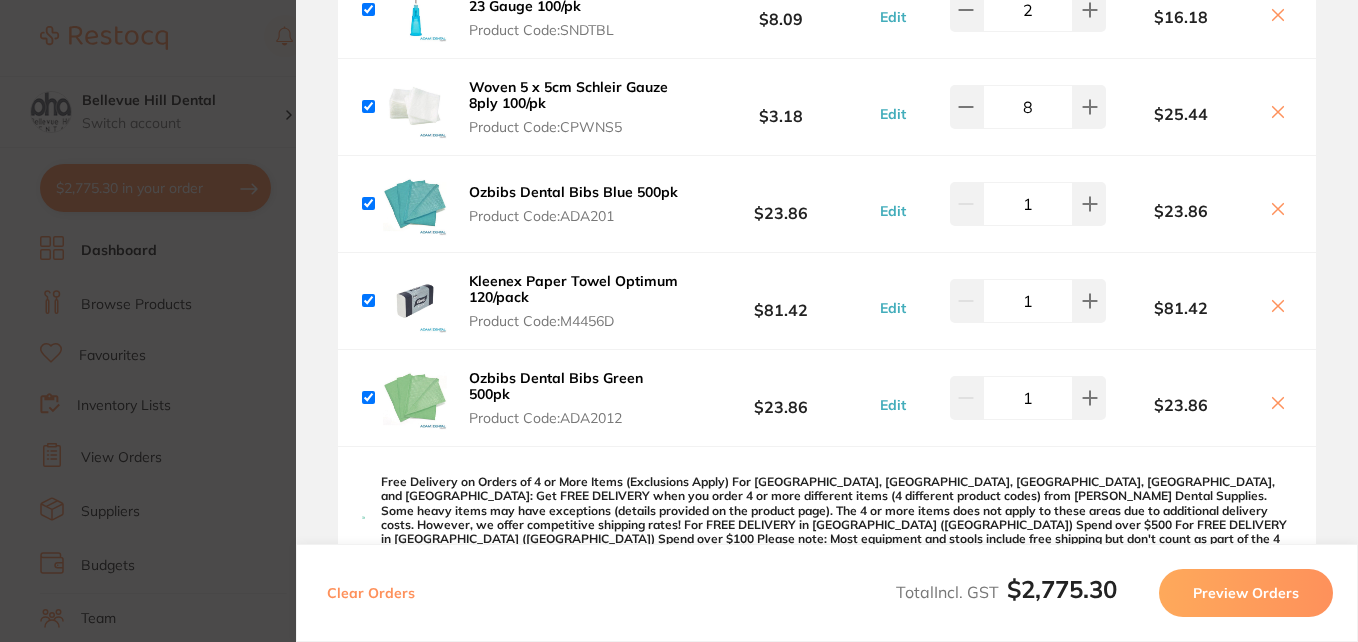 click 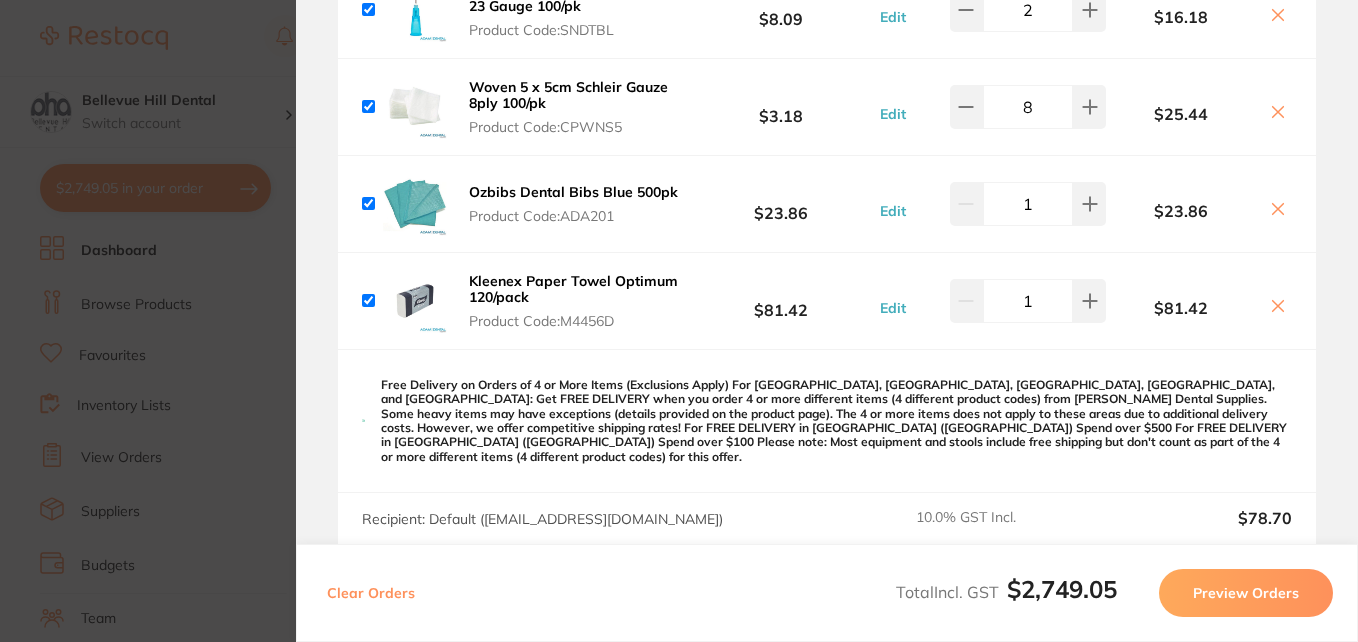 click 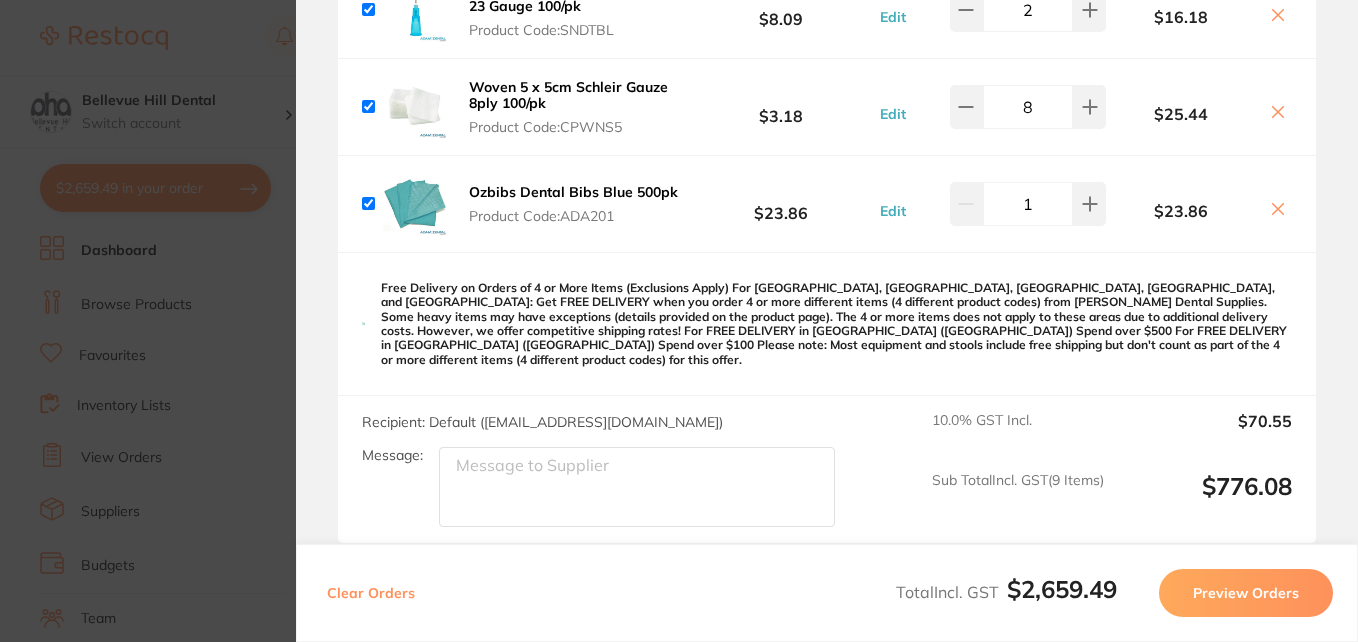 click 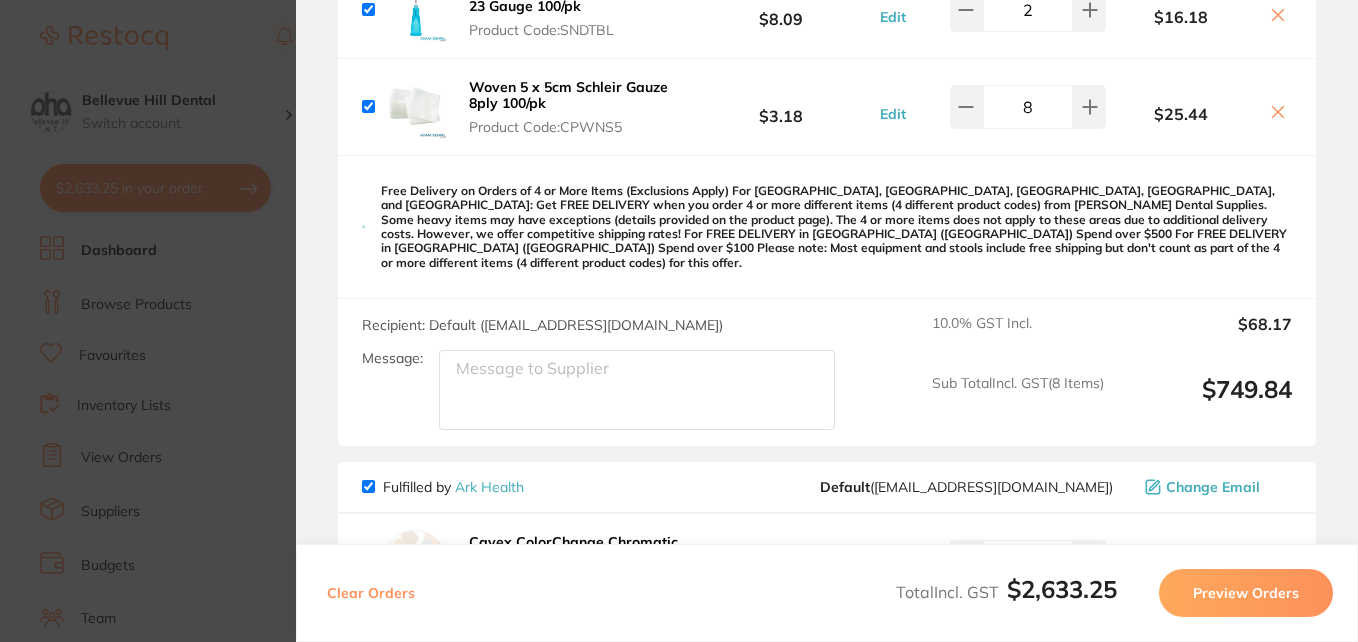 click 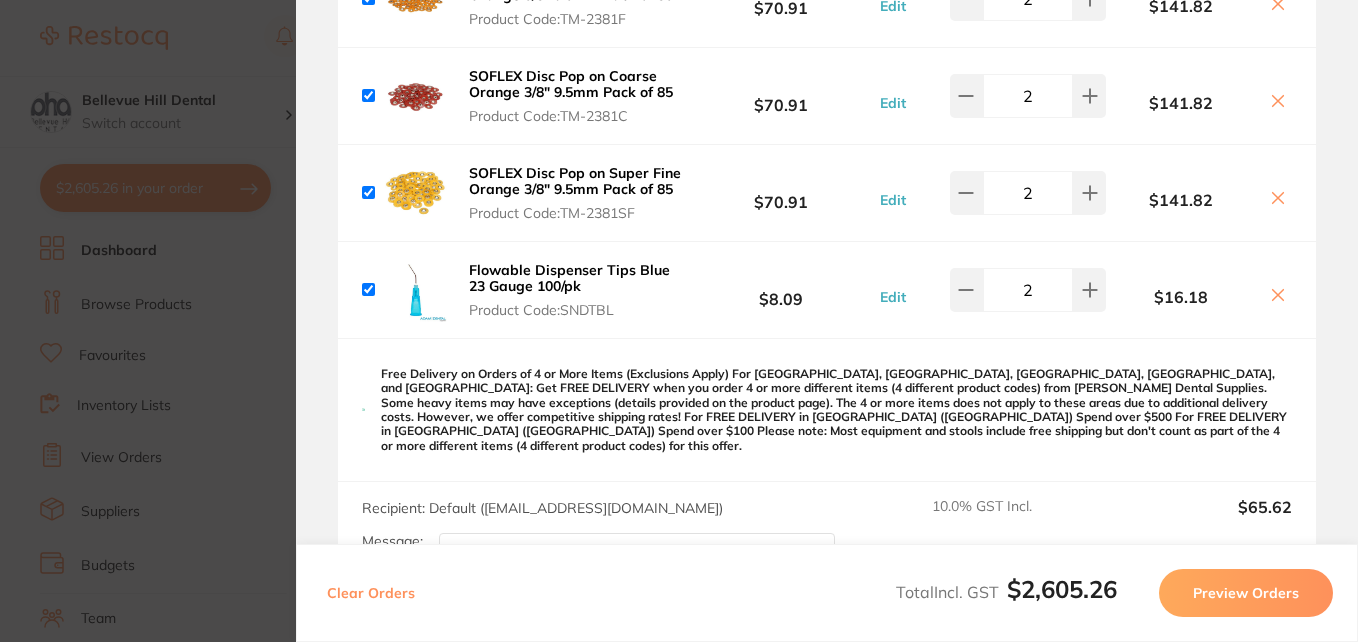 scroll, scrollTop: 585, scrollLeft: 0, axis: vertical 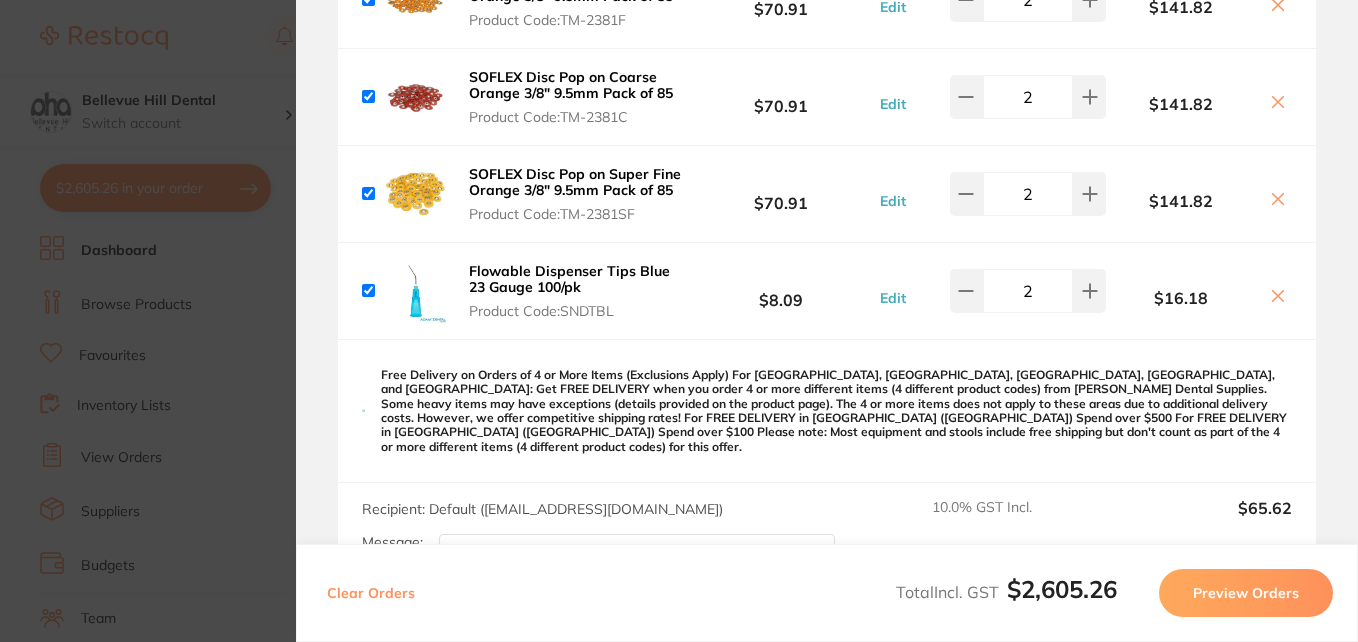 click 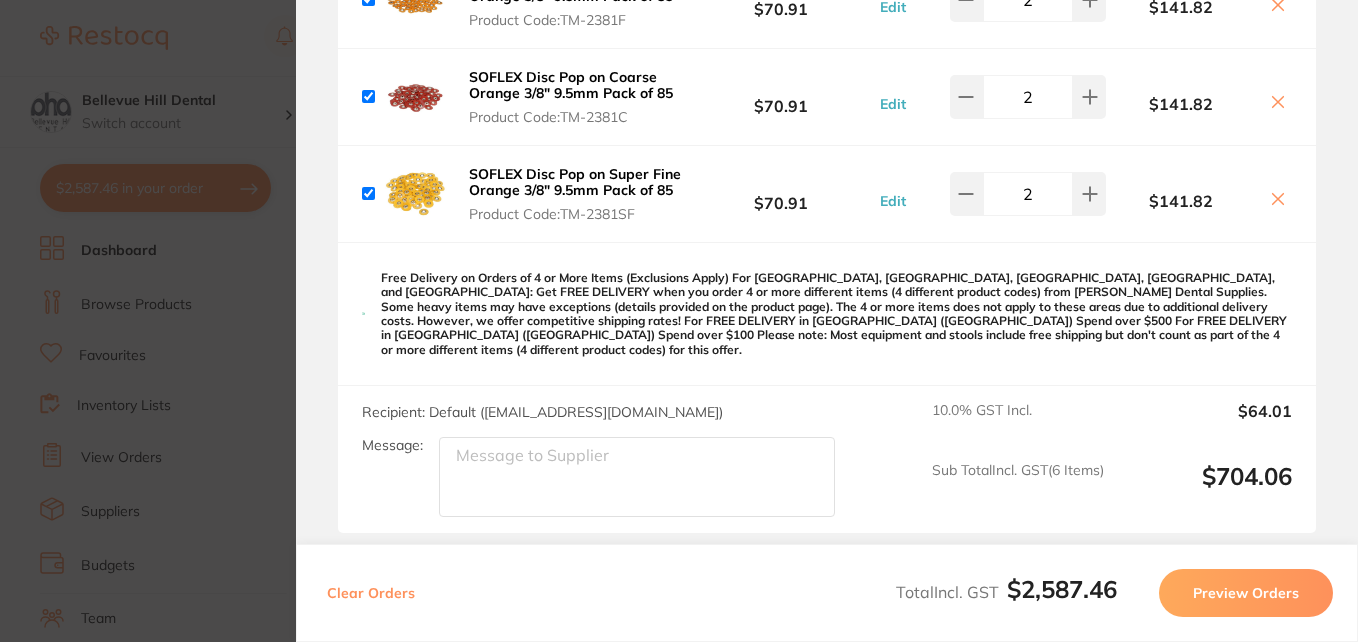 click 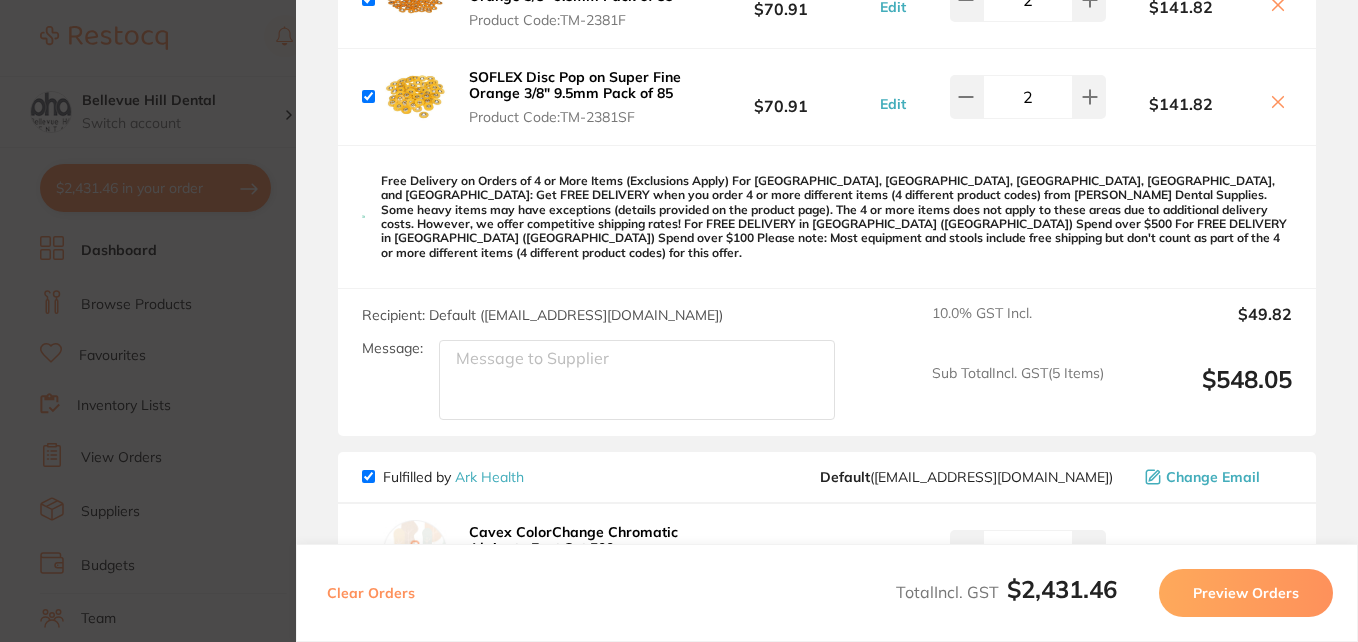 click 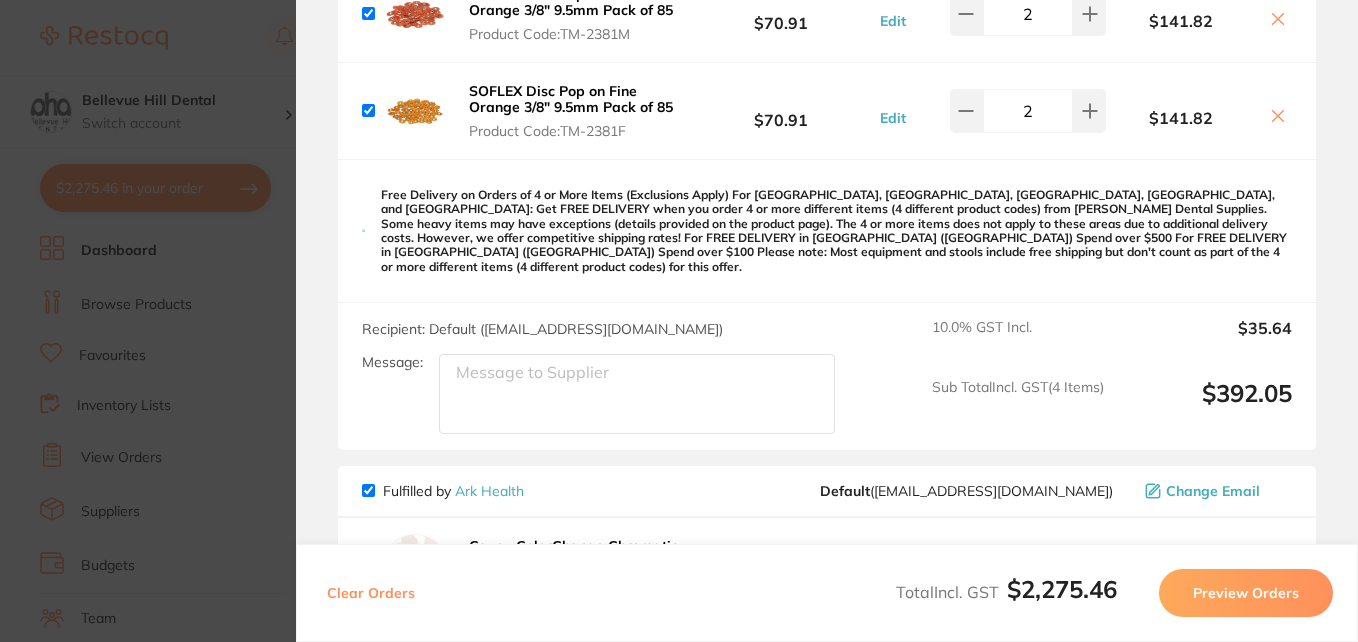 scroll, scrollTop: 440, scrollLeft: 0, axis: vertical 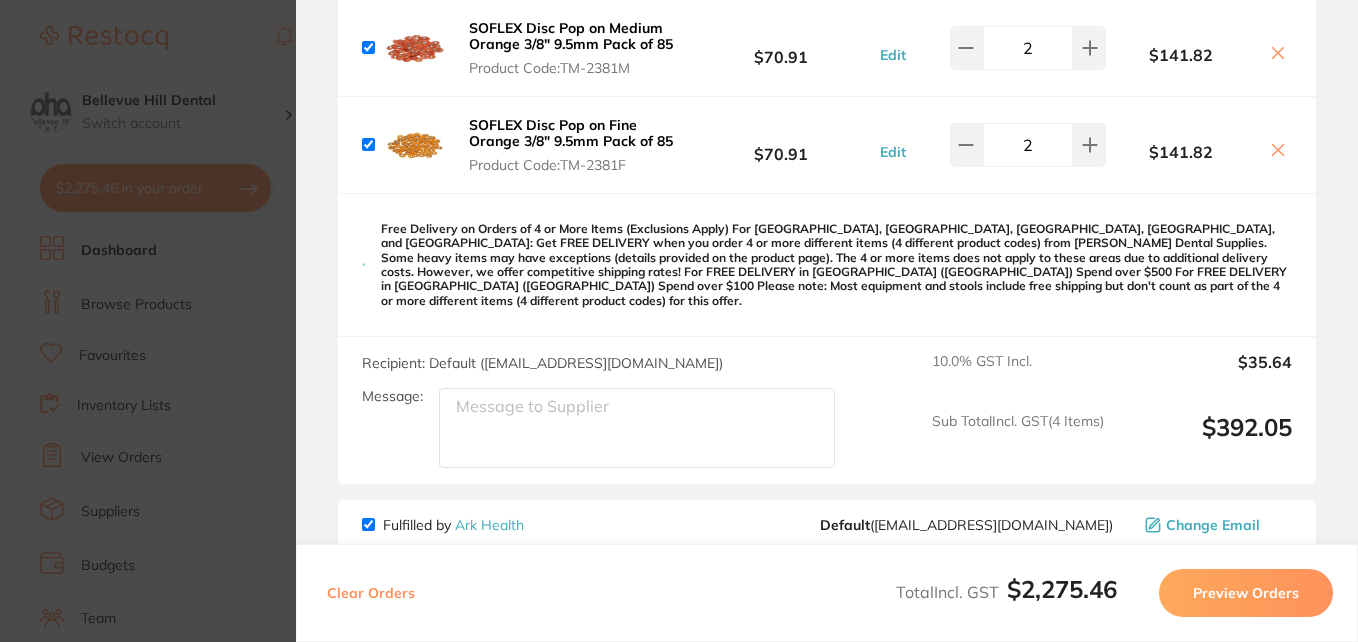 click 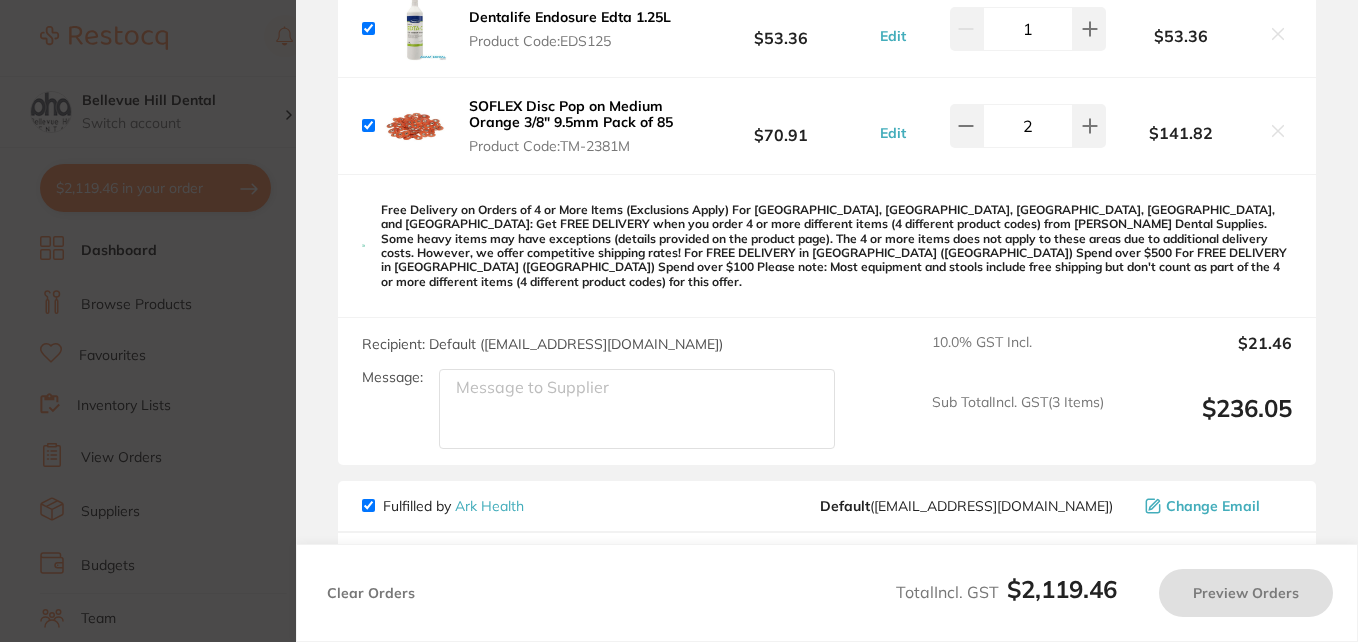 scroll, scrollTop: 360, scrollLeft: 0, axis: vertical 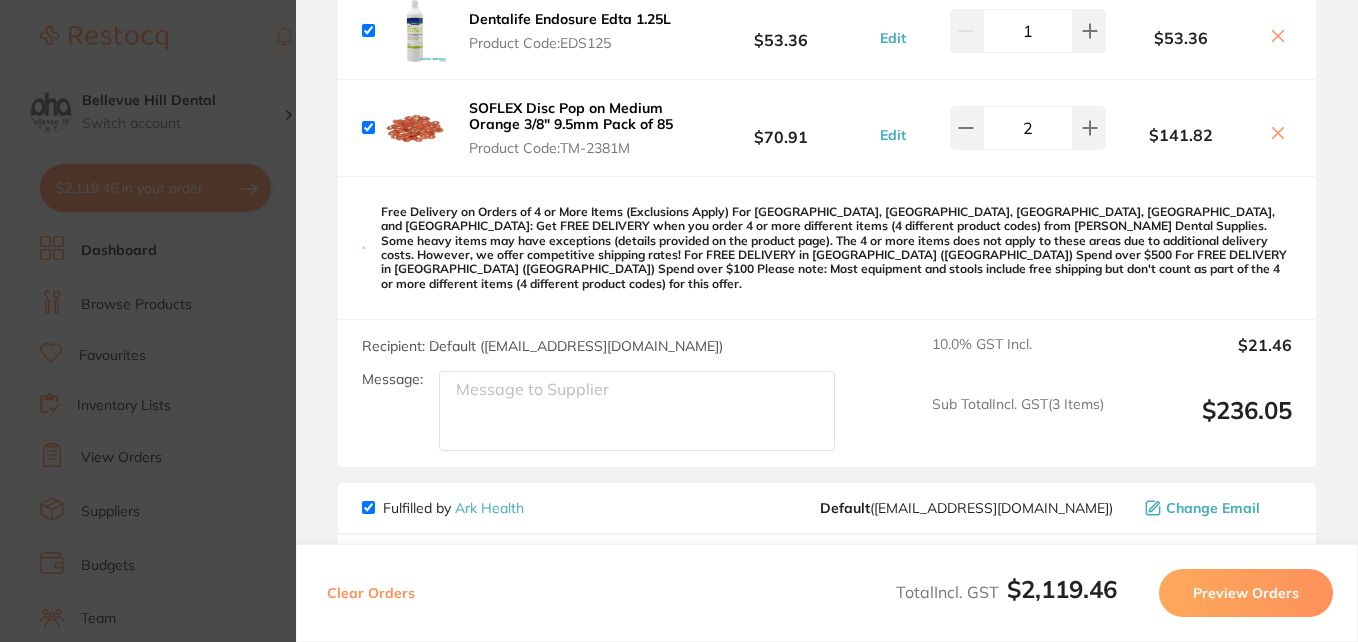 click 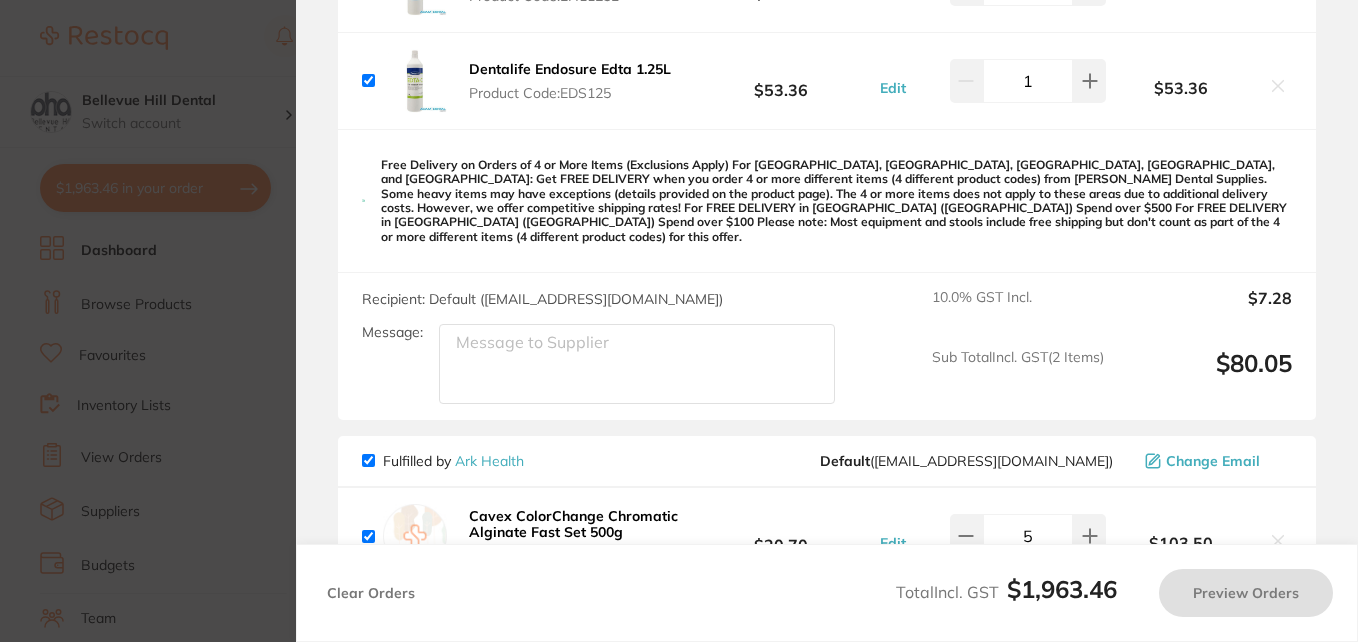 scroll, scrollTop: 276, scrollLeft: 0, axis: vertical 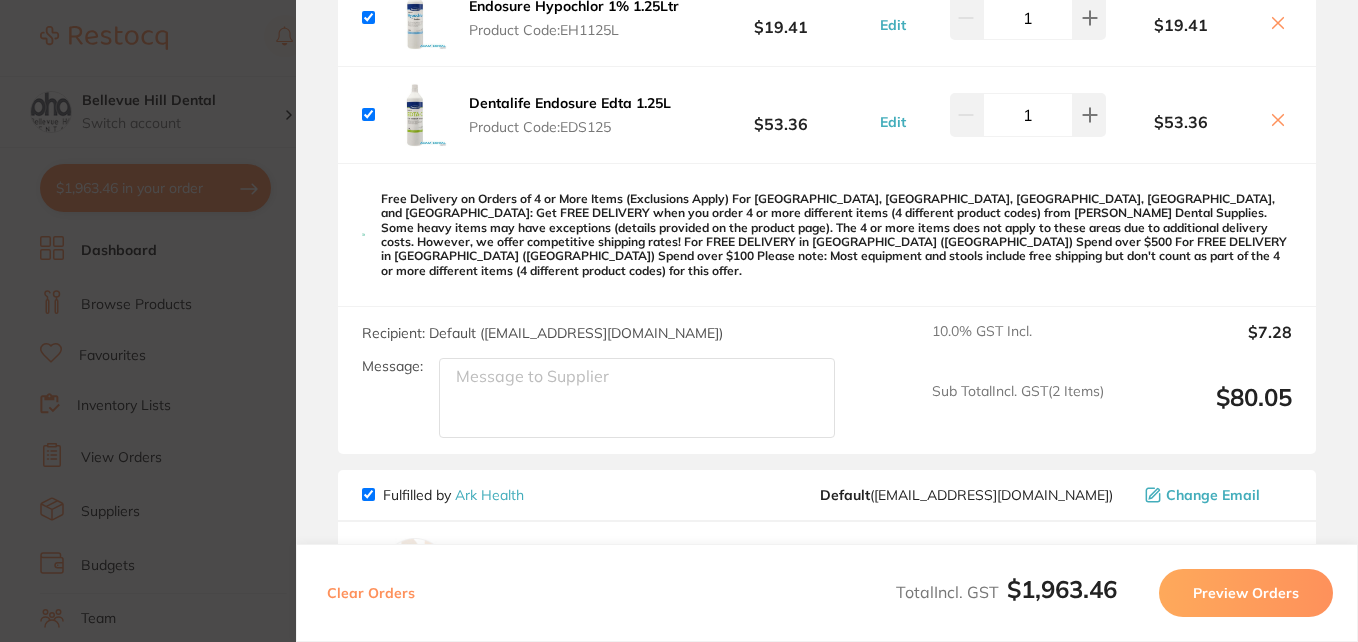 click 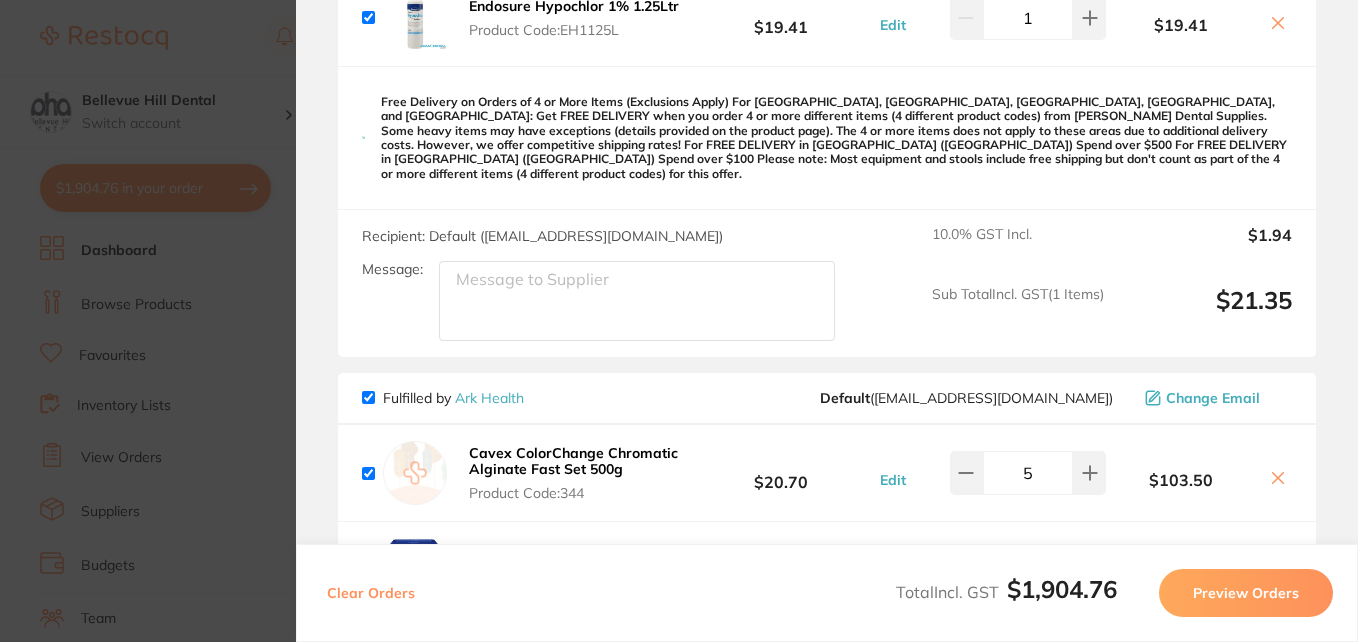 click 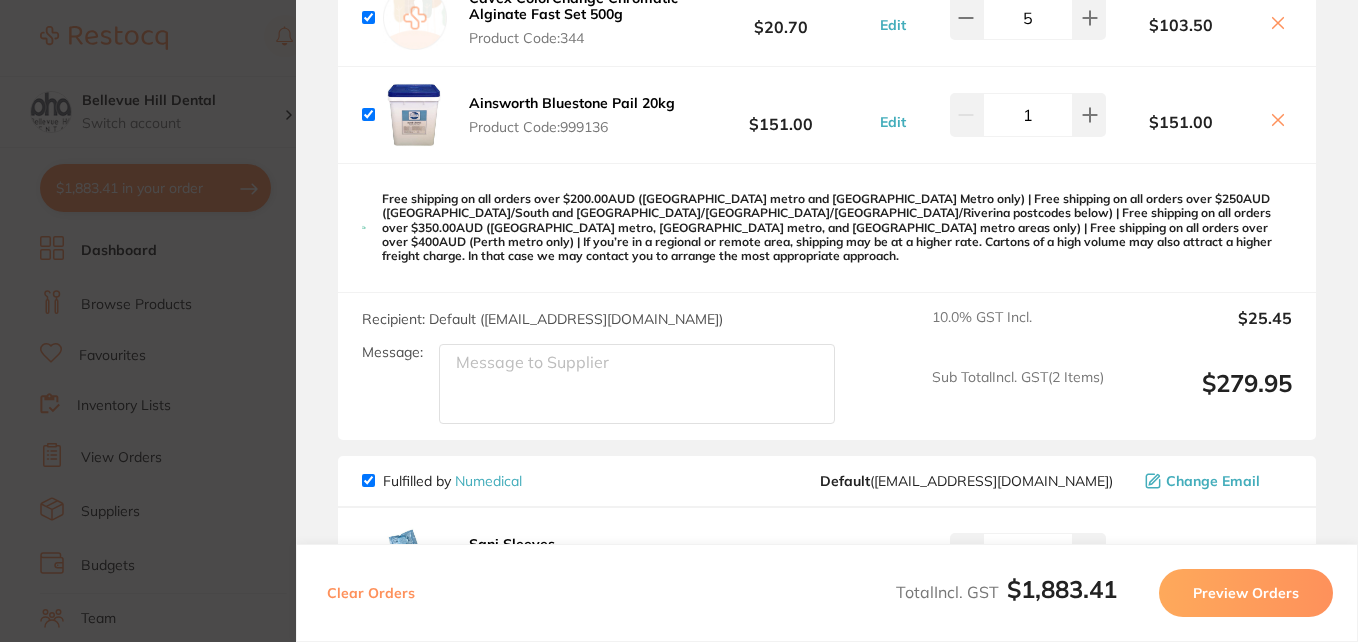 scroll, scrollTop: 0, scrollLeft: 0, axis: both 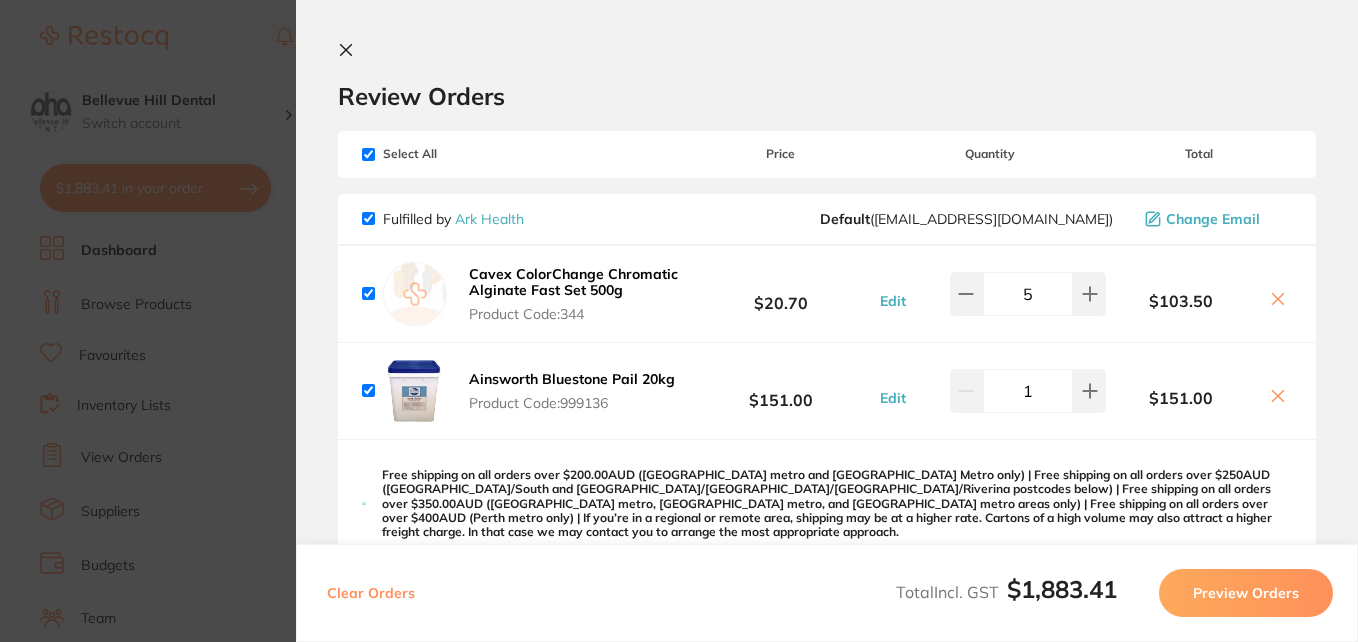 checkbox on "true" 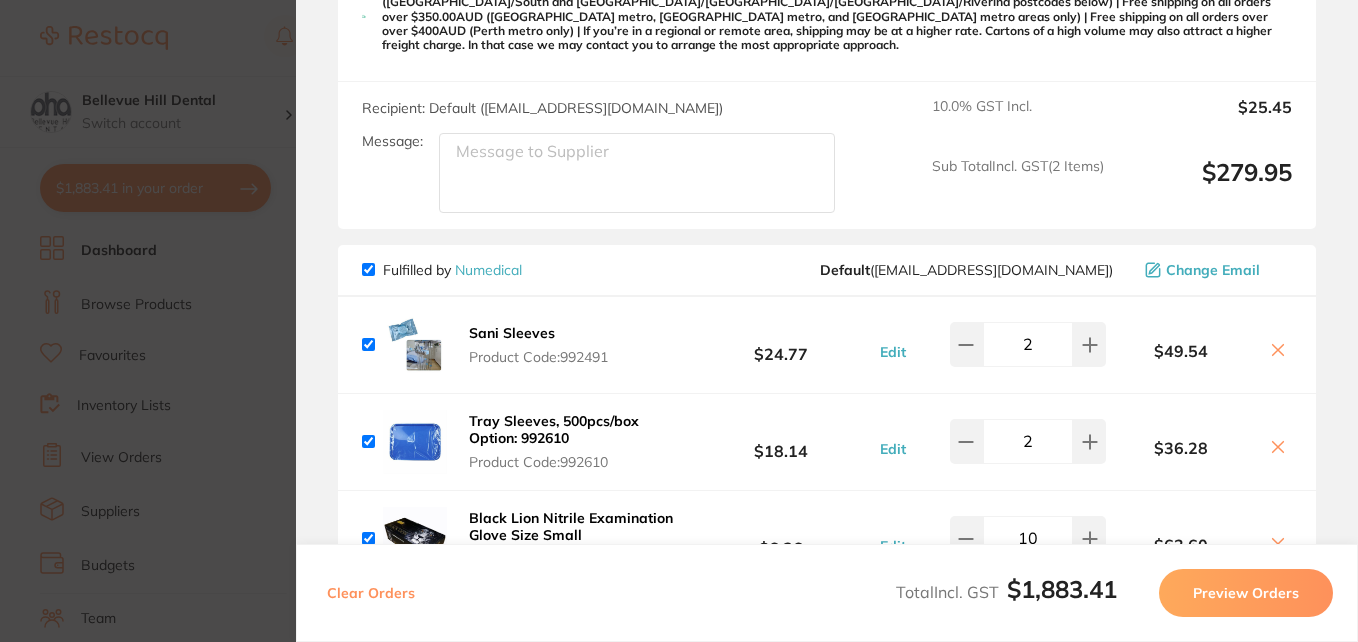 scroll, scrollTop: 0, scrollLeft: 0, axis: both 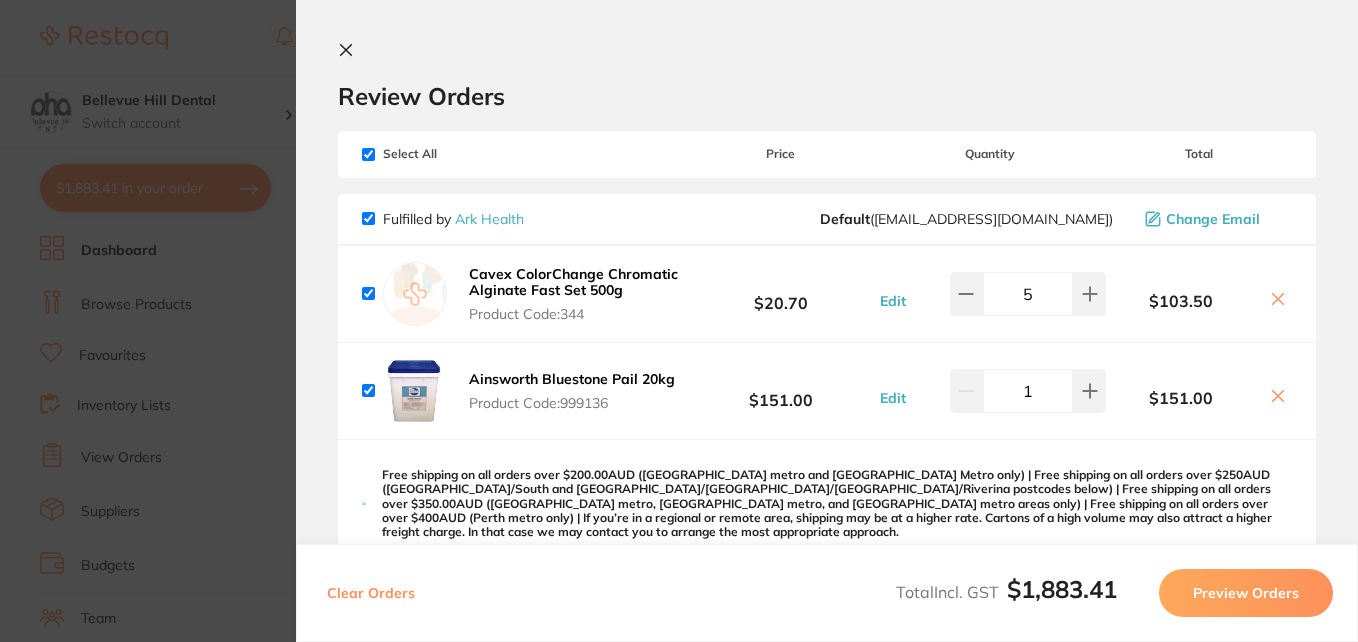 click 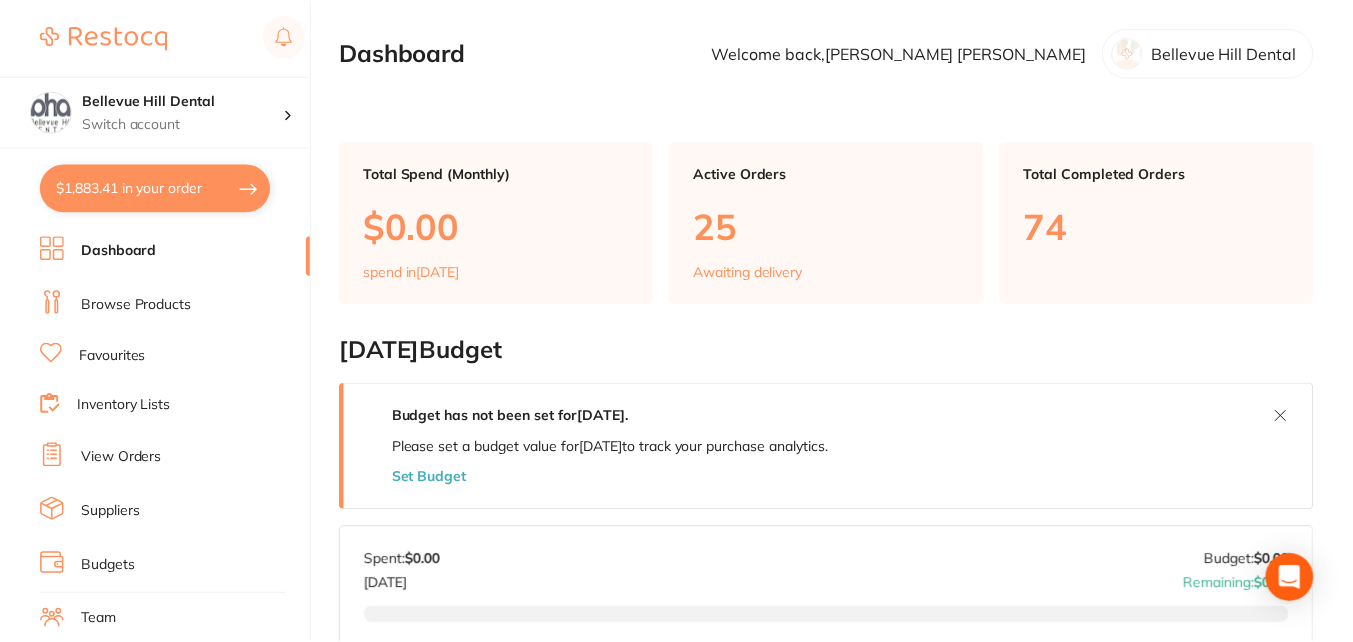 scroll, scrollTop: 914, scrollLeft: 0, axis: vertical 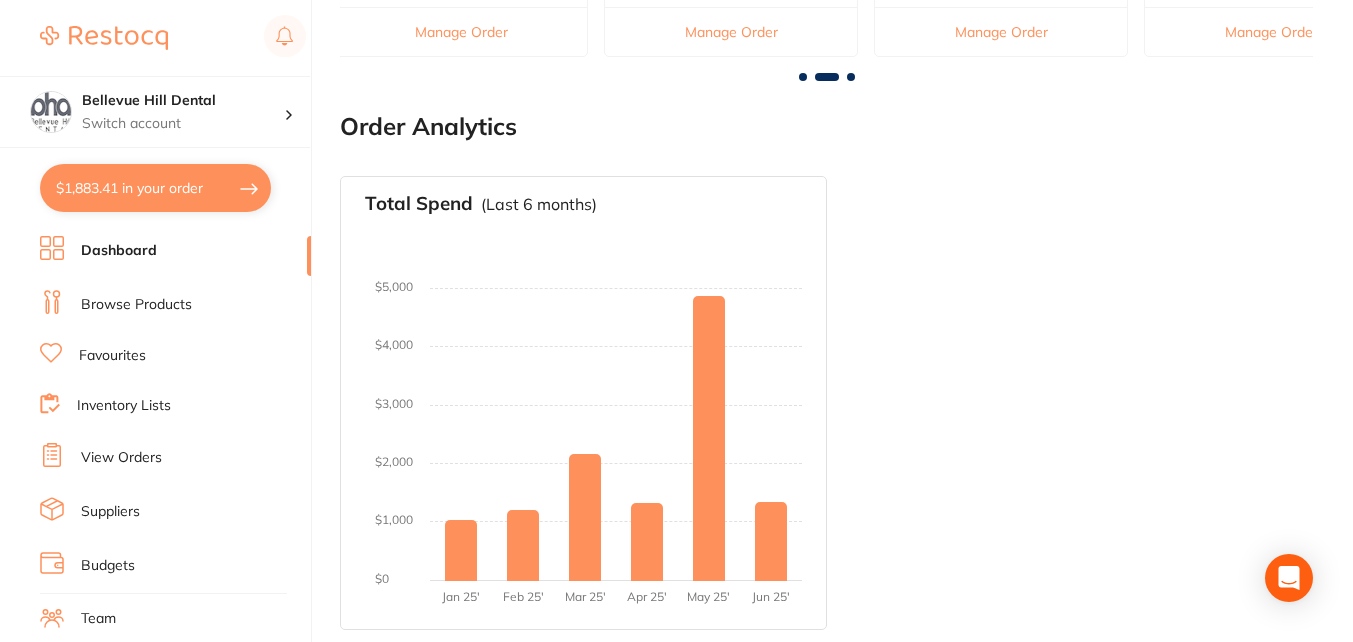 click on "Browse Products" at bounding box center (136, 305) 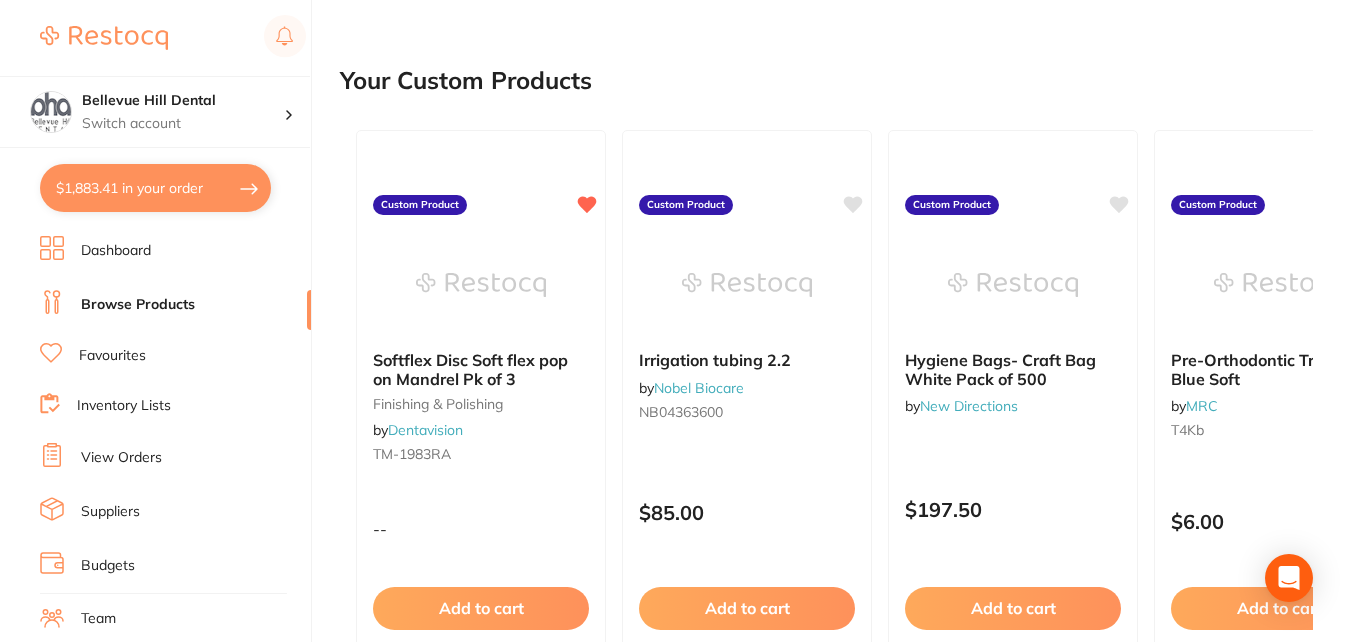 scroll, scrollTop: 0, scrollLeft: 0, axis: both 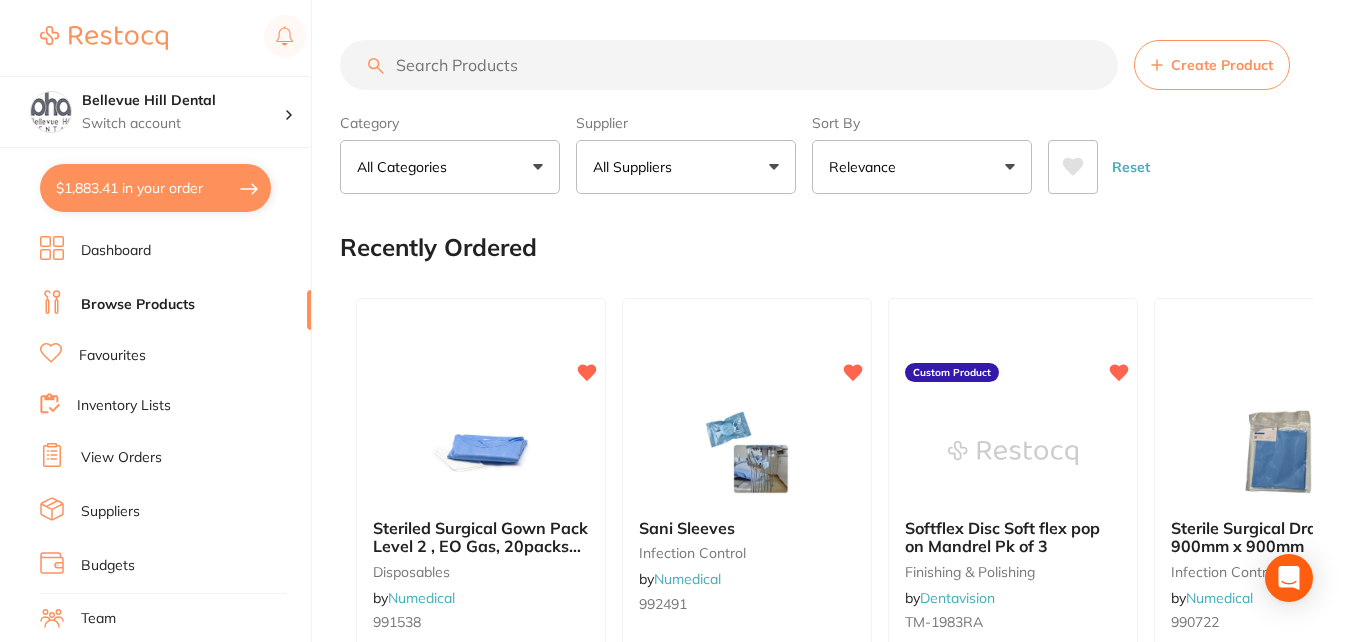 click on "All Suppliers" at bounding box center (686, 167) 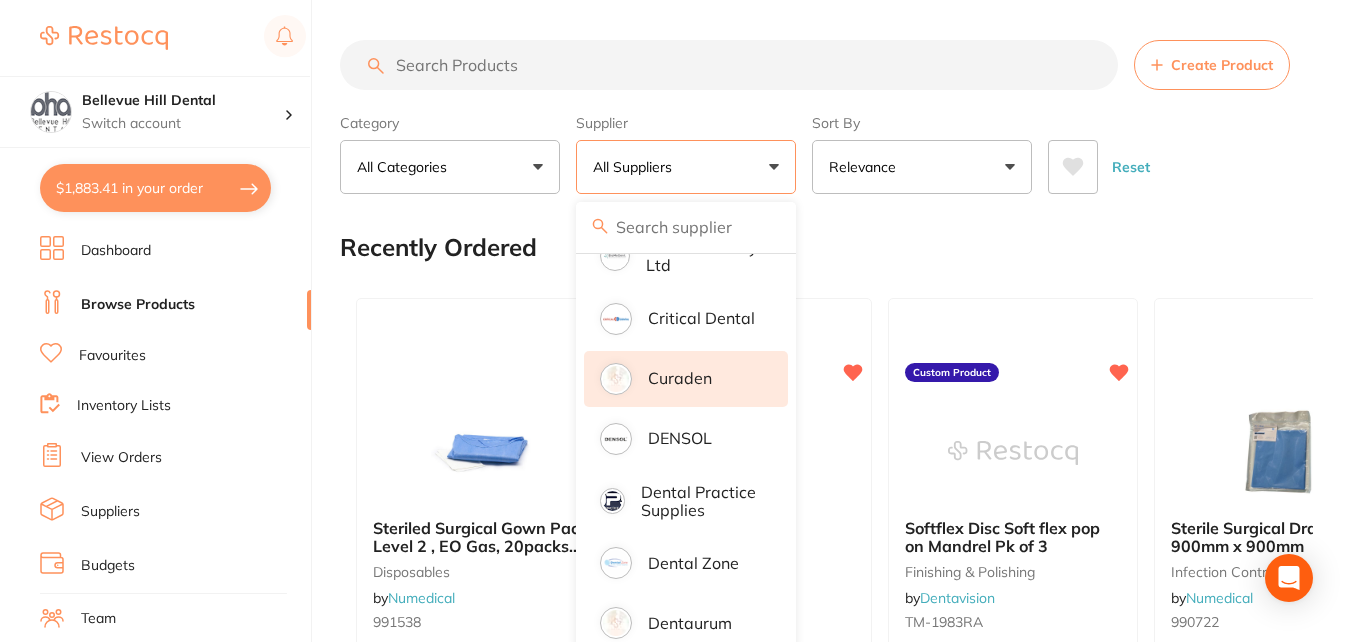 scroll, scrollTop: 604, scrollLeft: 0, axis: vertical 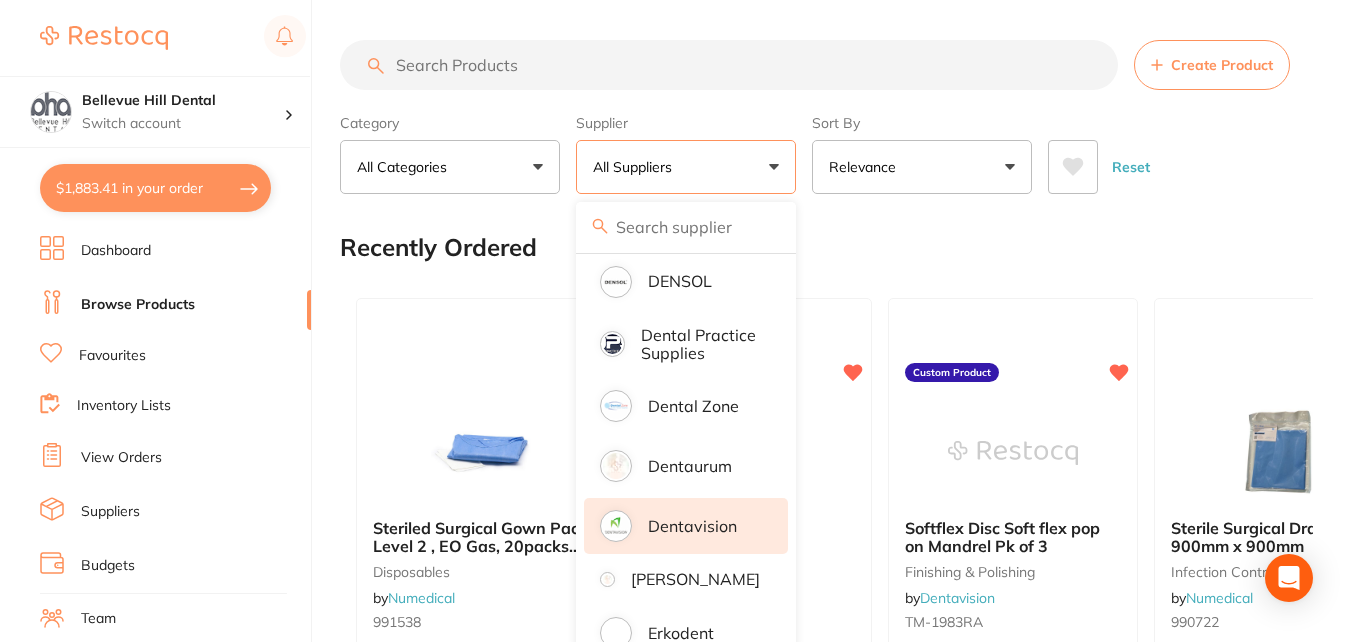 click on "Dentavision" at bounding box center [692, 526] 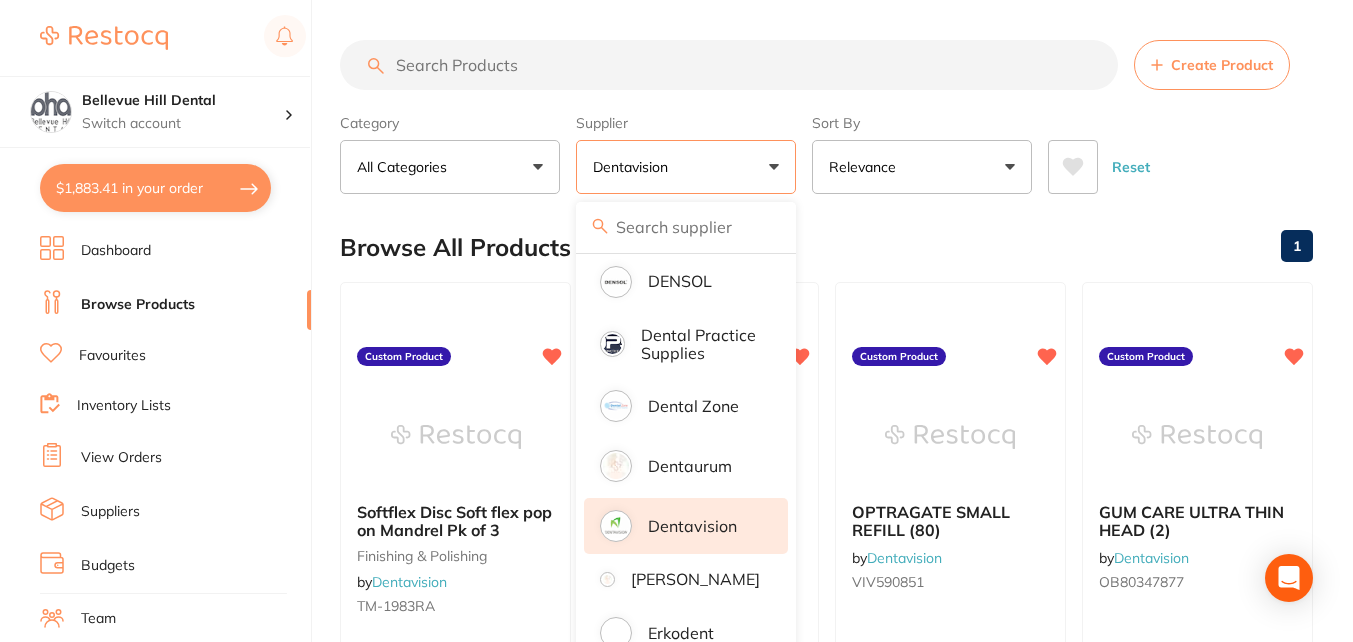 click at bounding box center (729, 65) 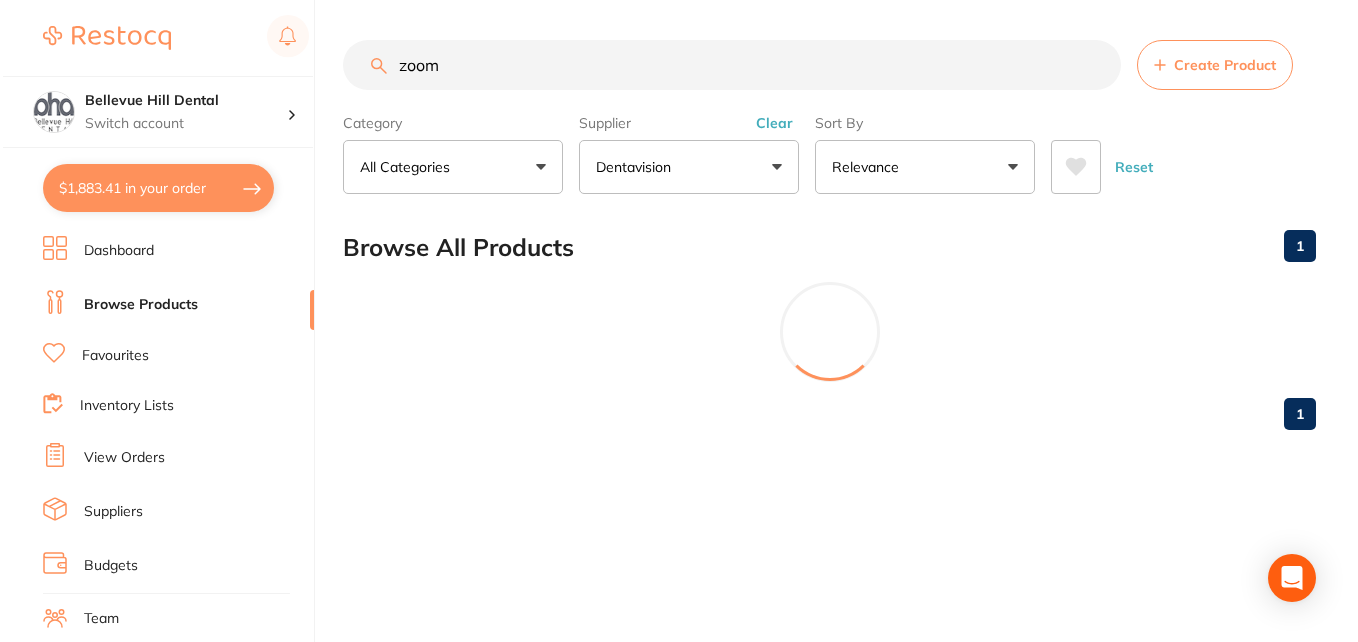 scroll, scrollTop: 110, scrollLeft: 0, axis: vertical 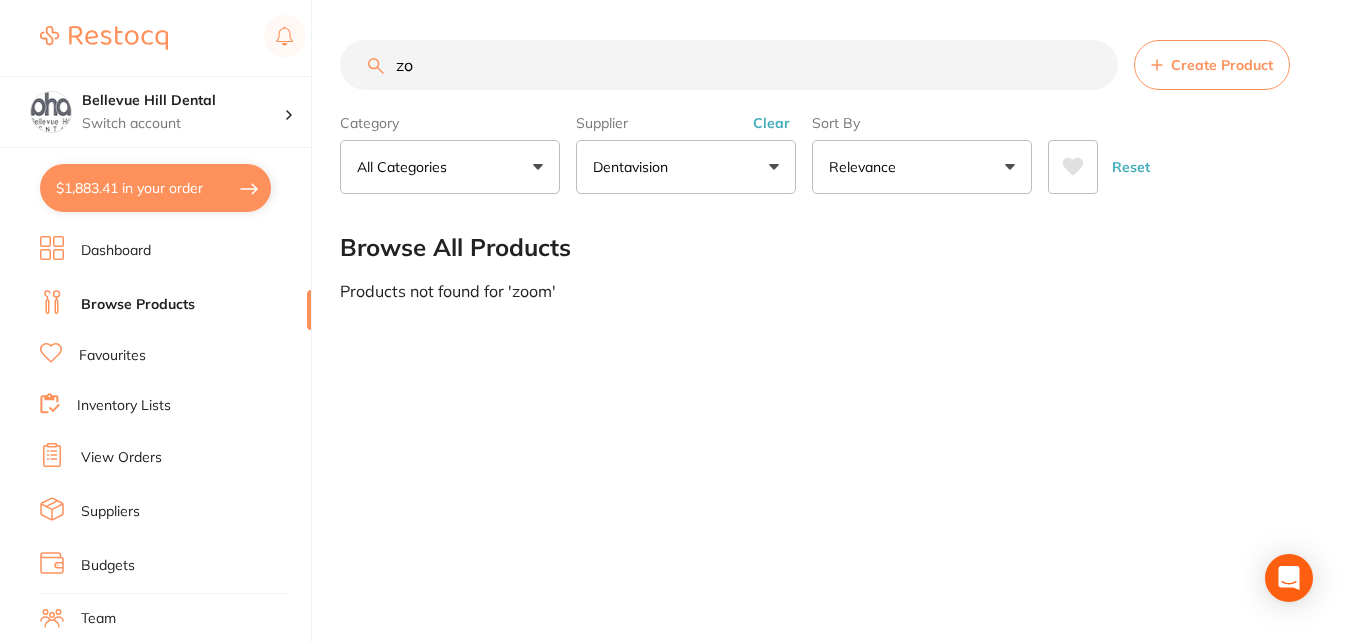 type on "z" 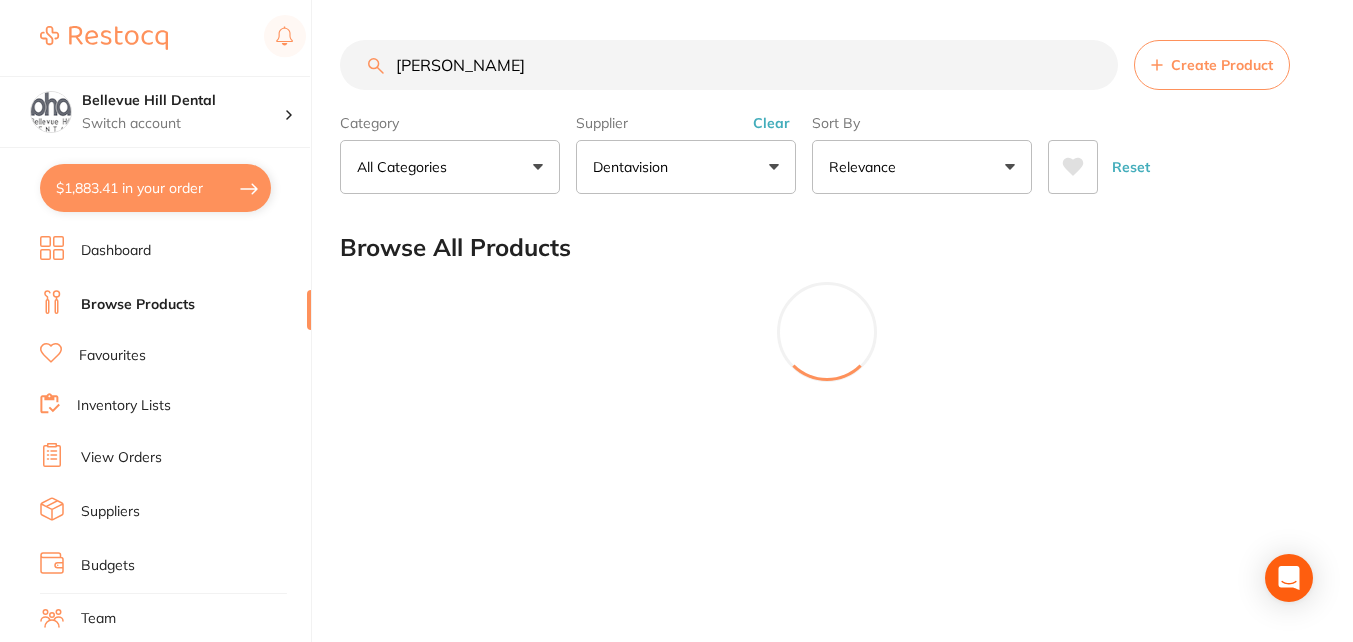 scroll, scrollTop: 0, scrollLeft: 0, axis: both 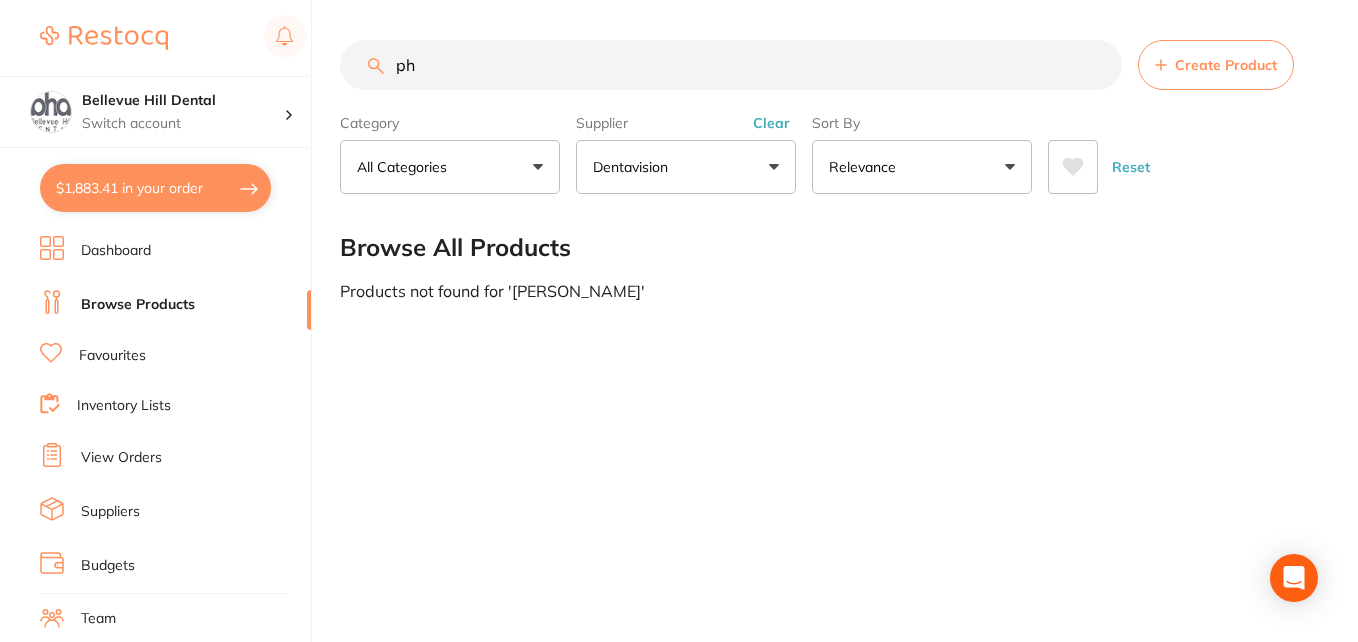 type on "p" 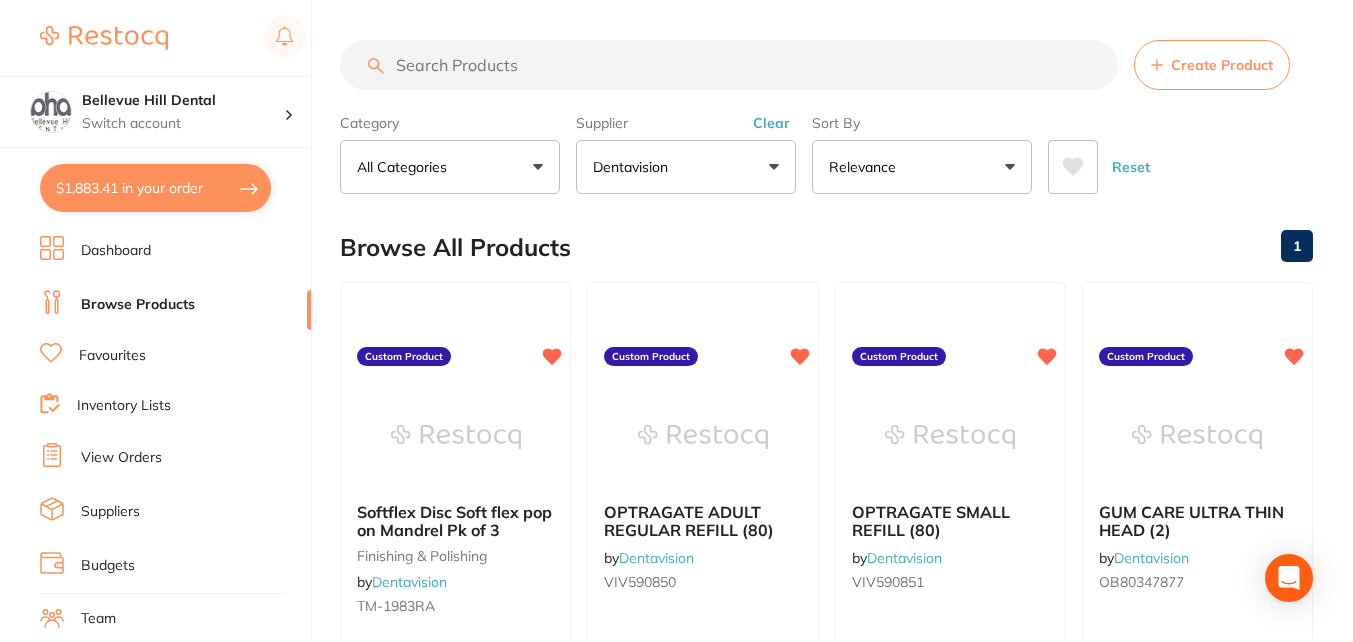 type 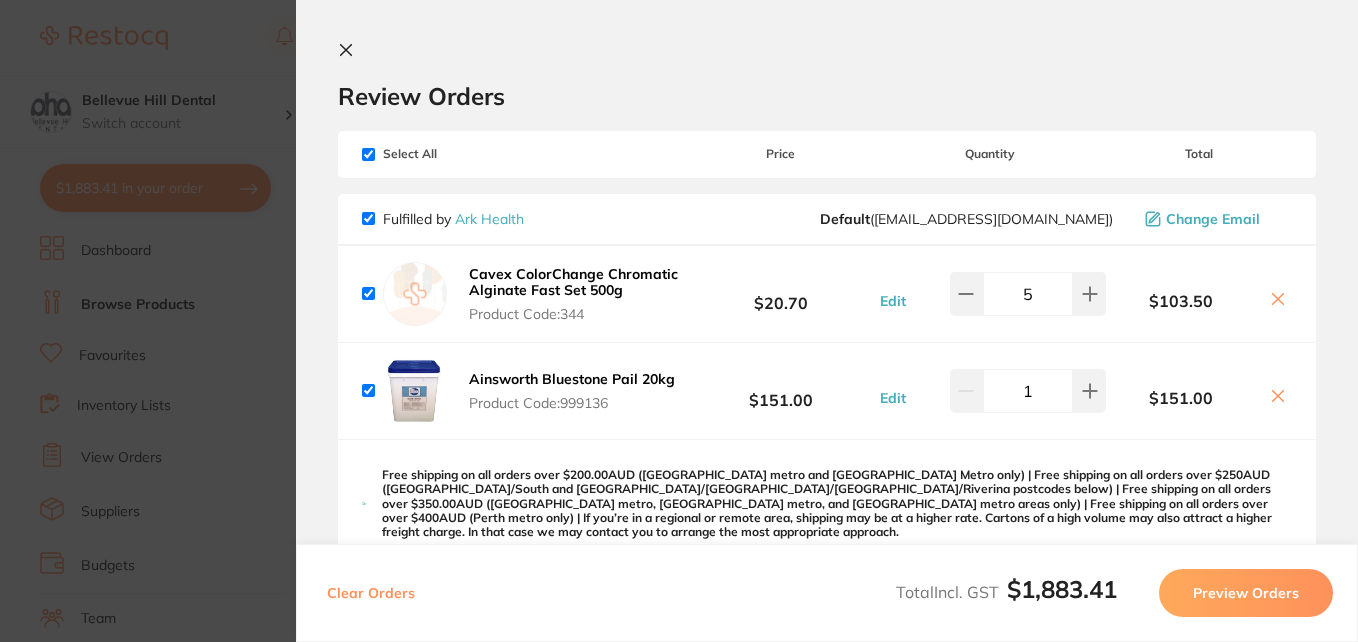 click on "Preview Orders" at bounding box center (1246, 593) 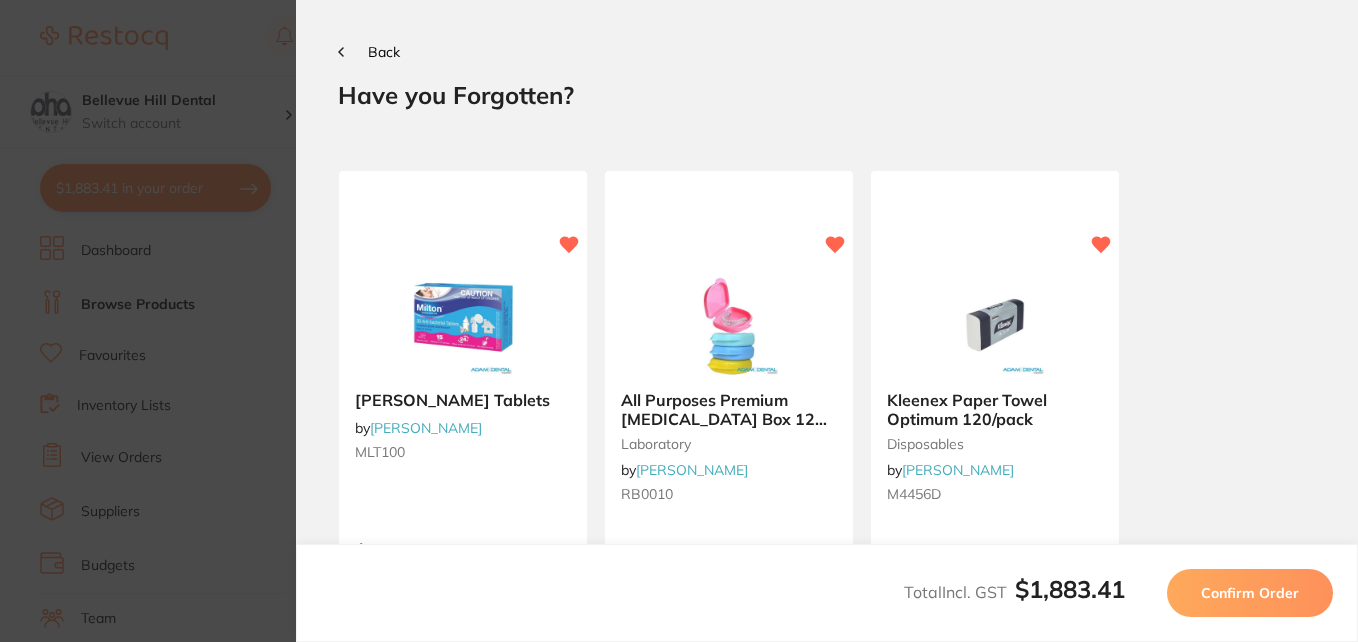 click on "Confirm Order" at bounding box center [1250, 593] 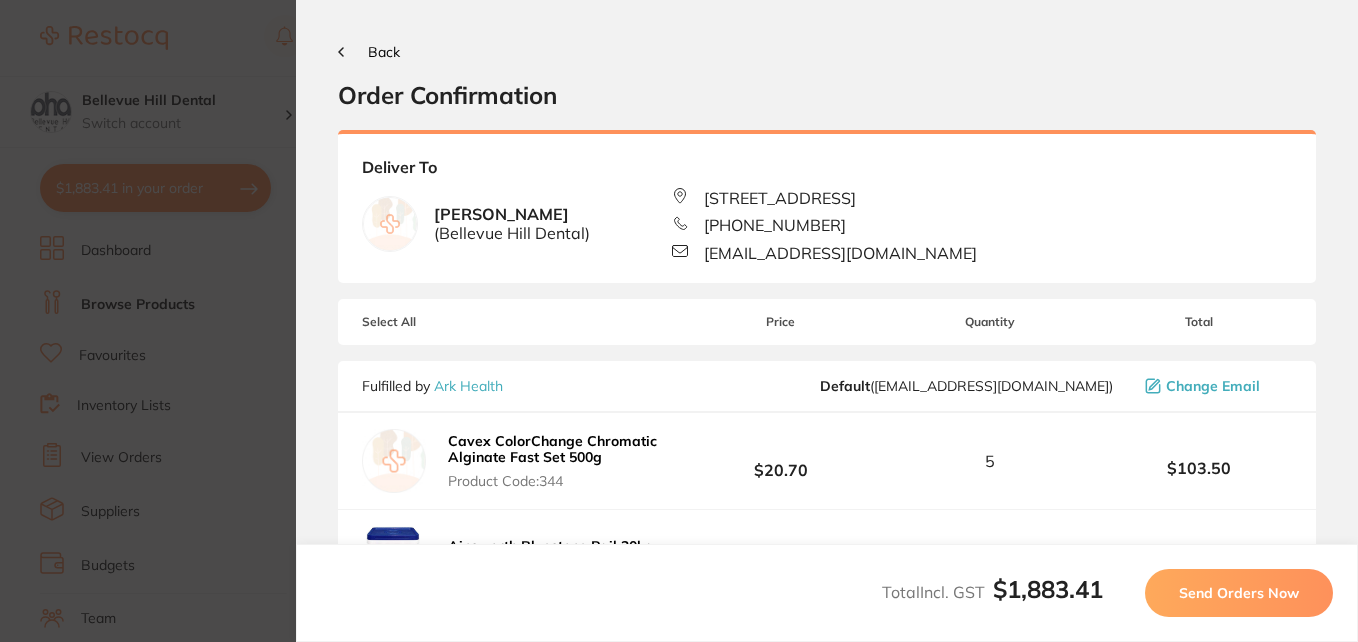 click on "Send Orders Now" at bounding box center (1239, 593) 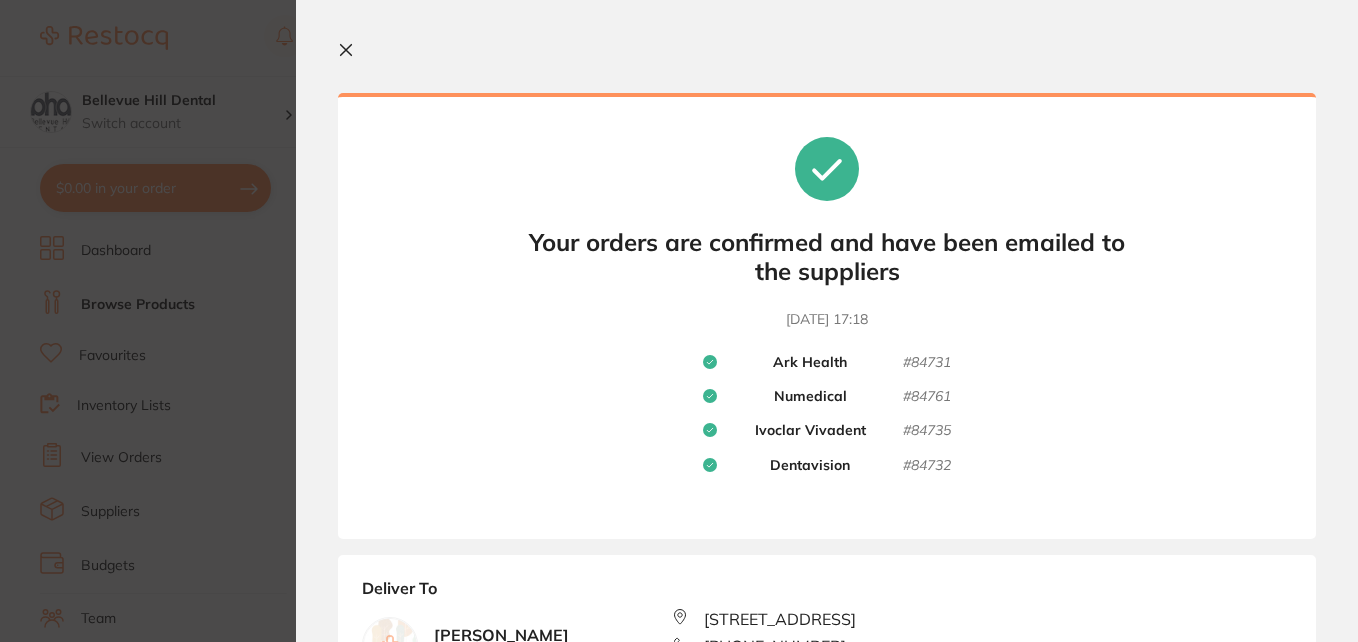 click 